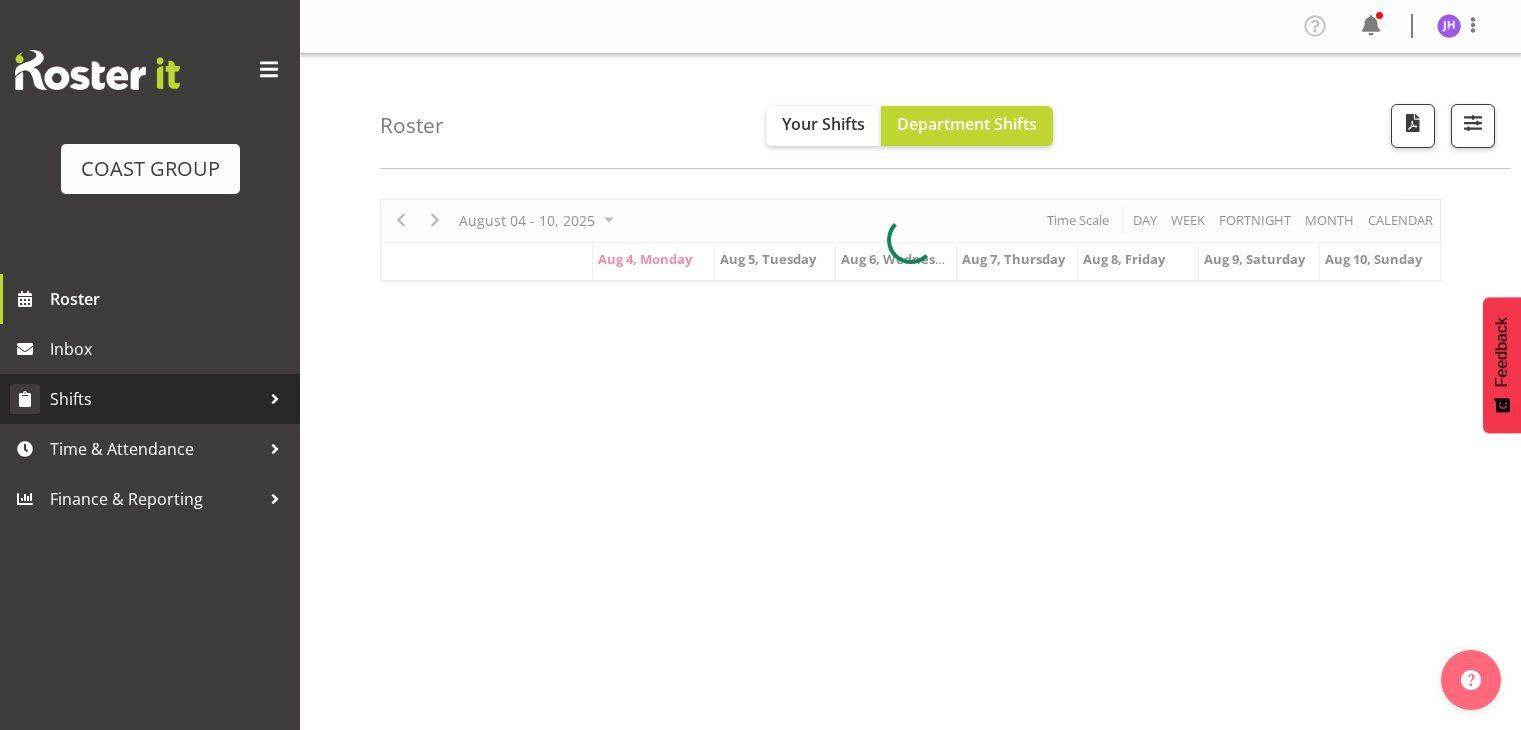 scroll, scrollTop: 0, scrollLeft: 0, axis: both 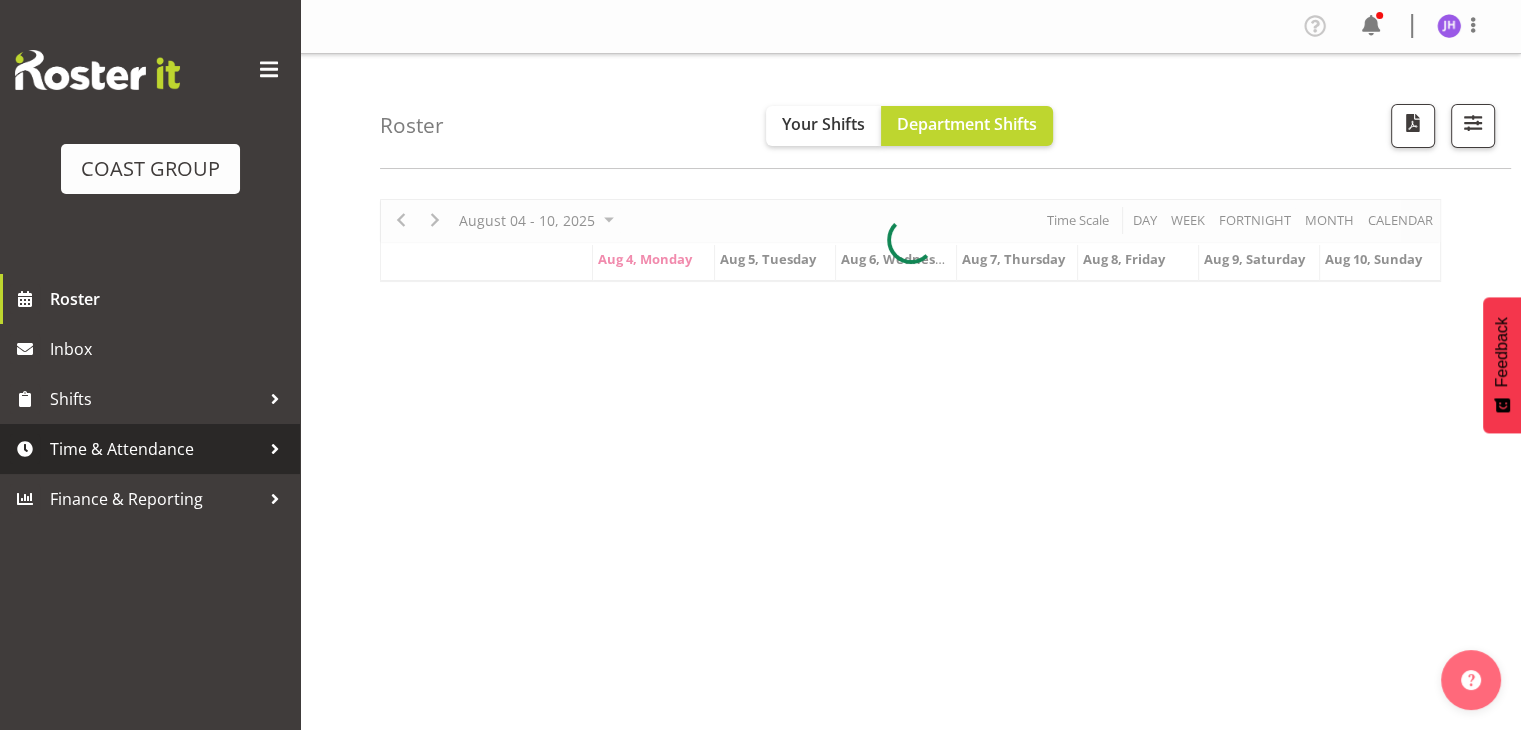 click on "Time & Attendance" at bounding box center (155, 449) 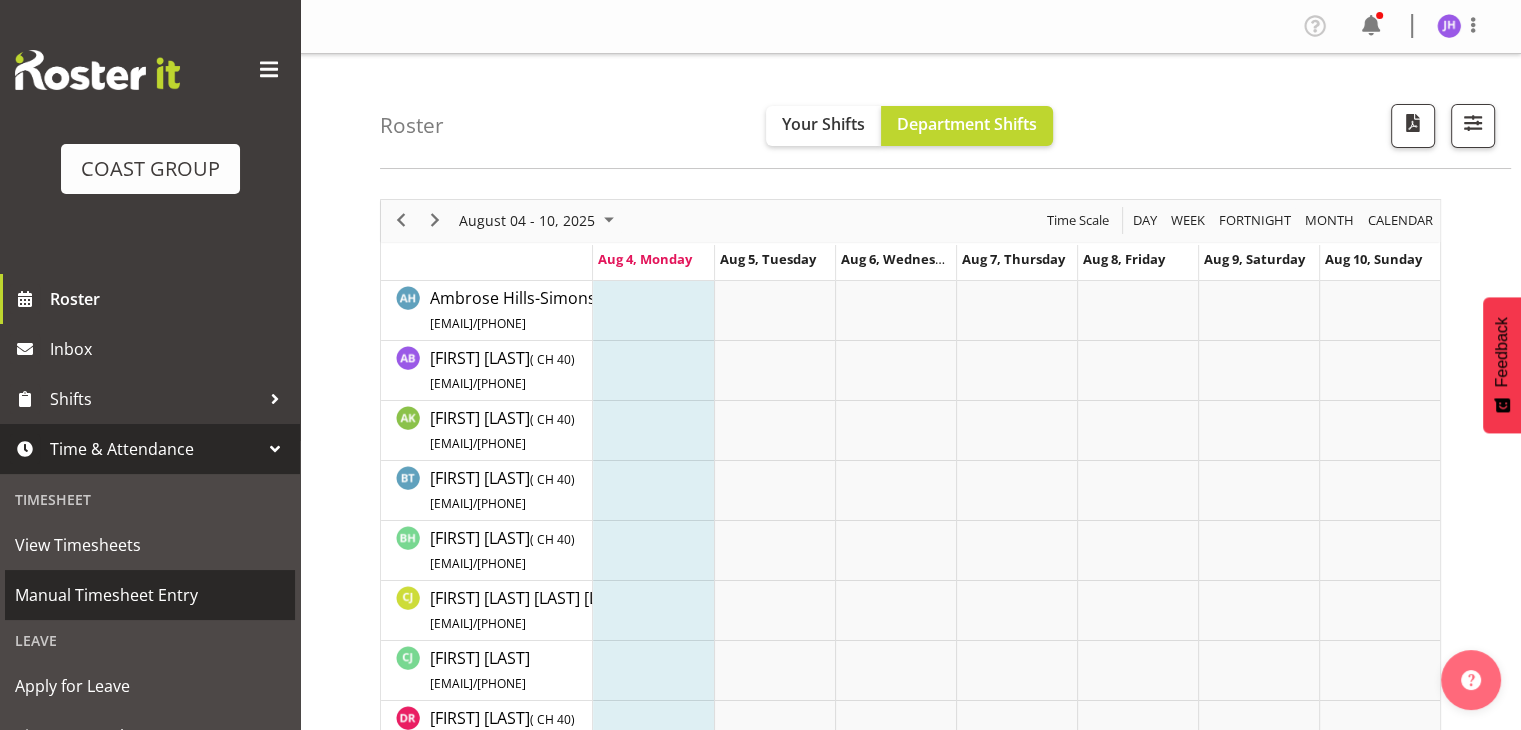 click on "Manual Timesheet Entry" at bounding box center [150, 595] 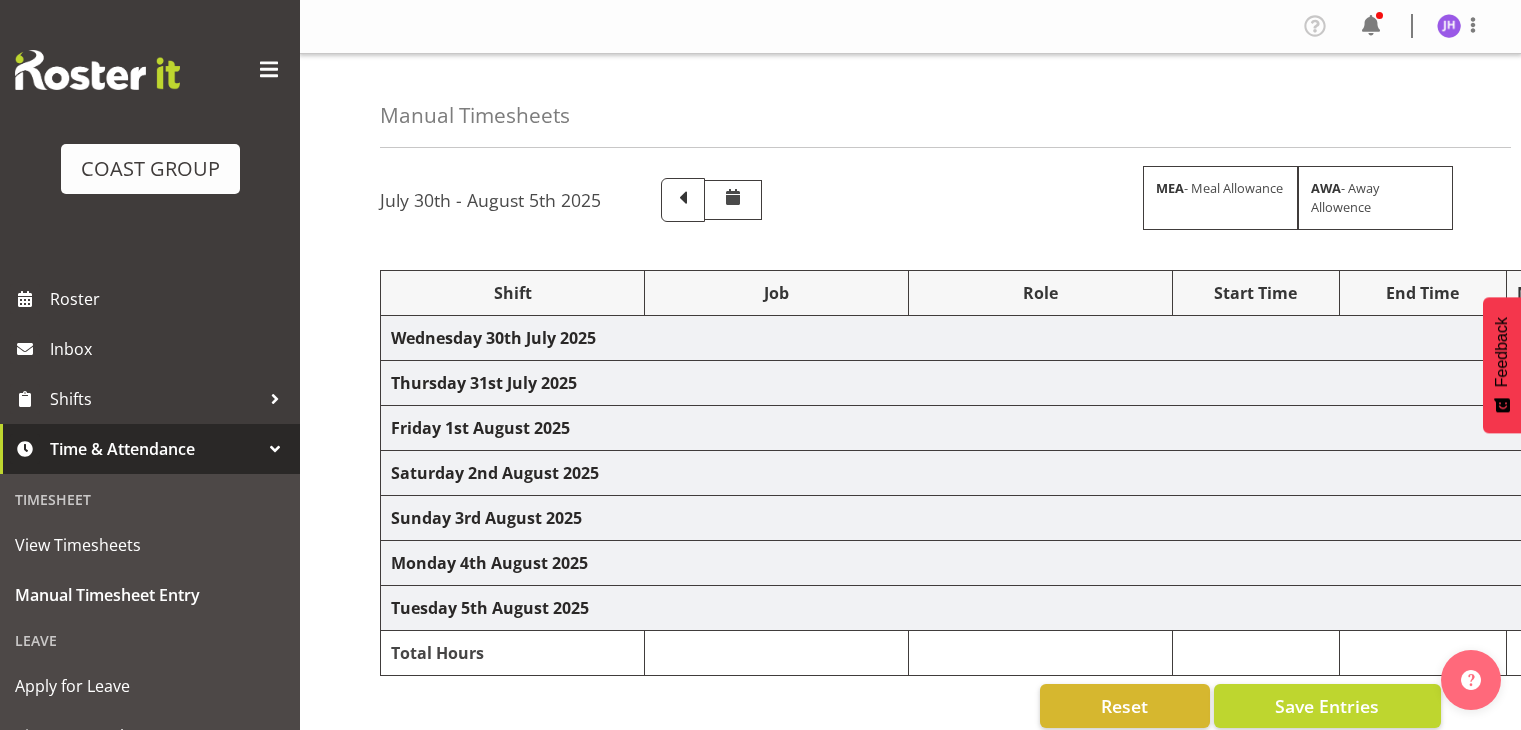 scroll, scrollTop: 0, scrollLeft: 0, axis: both 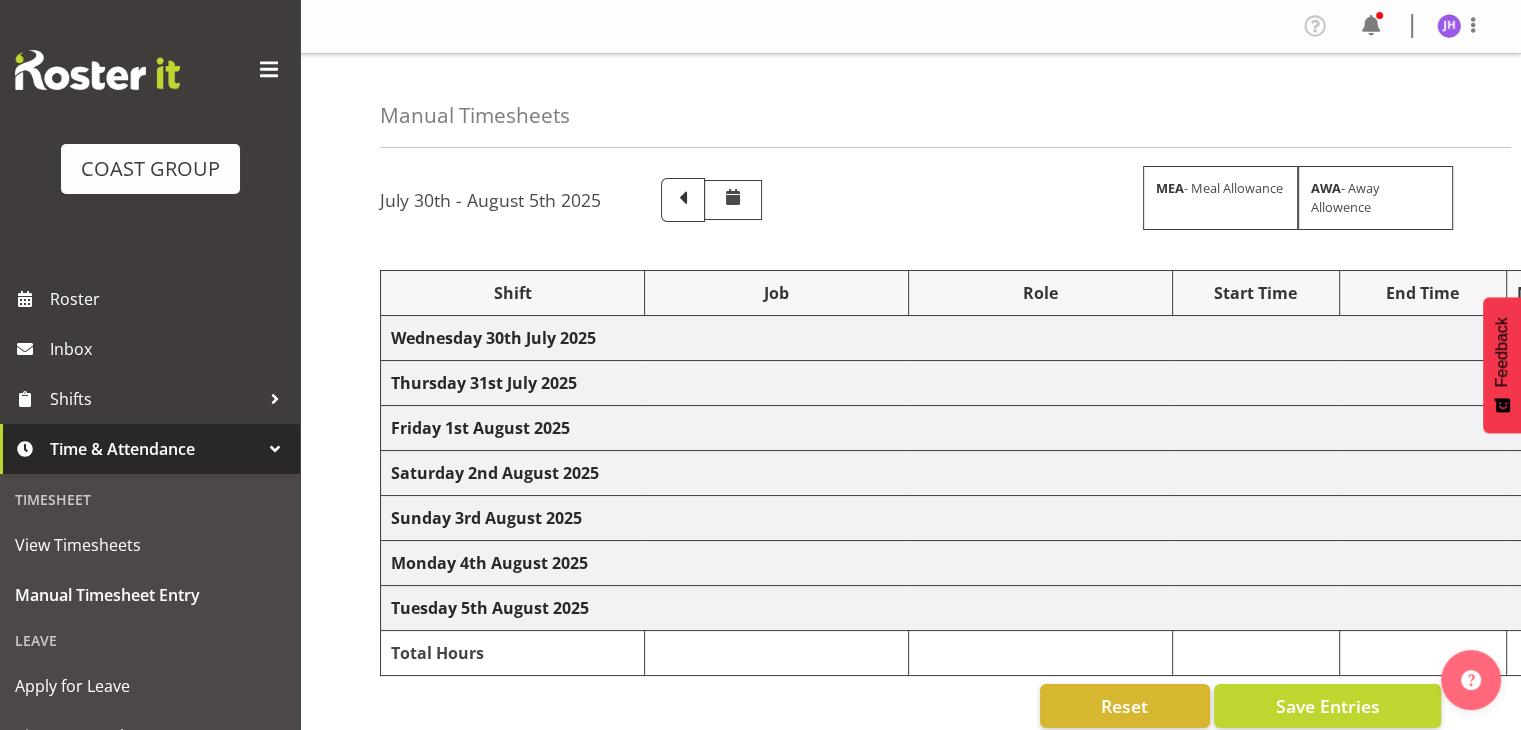 select on "1512" 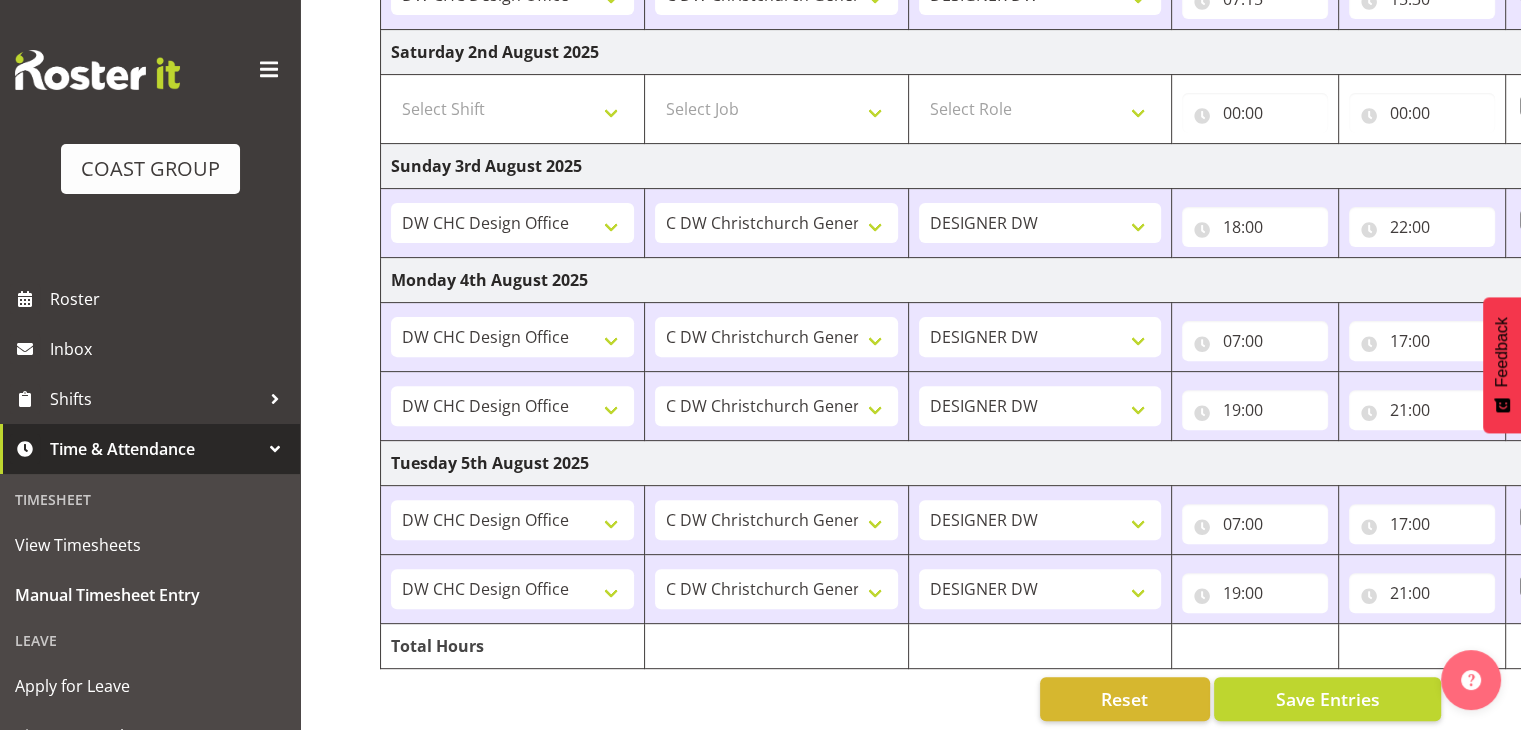 scroll, scrollTop: 645, scrollLeft: 0, axis: vertical 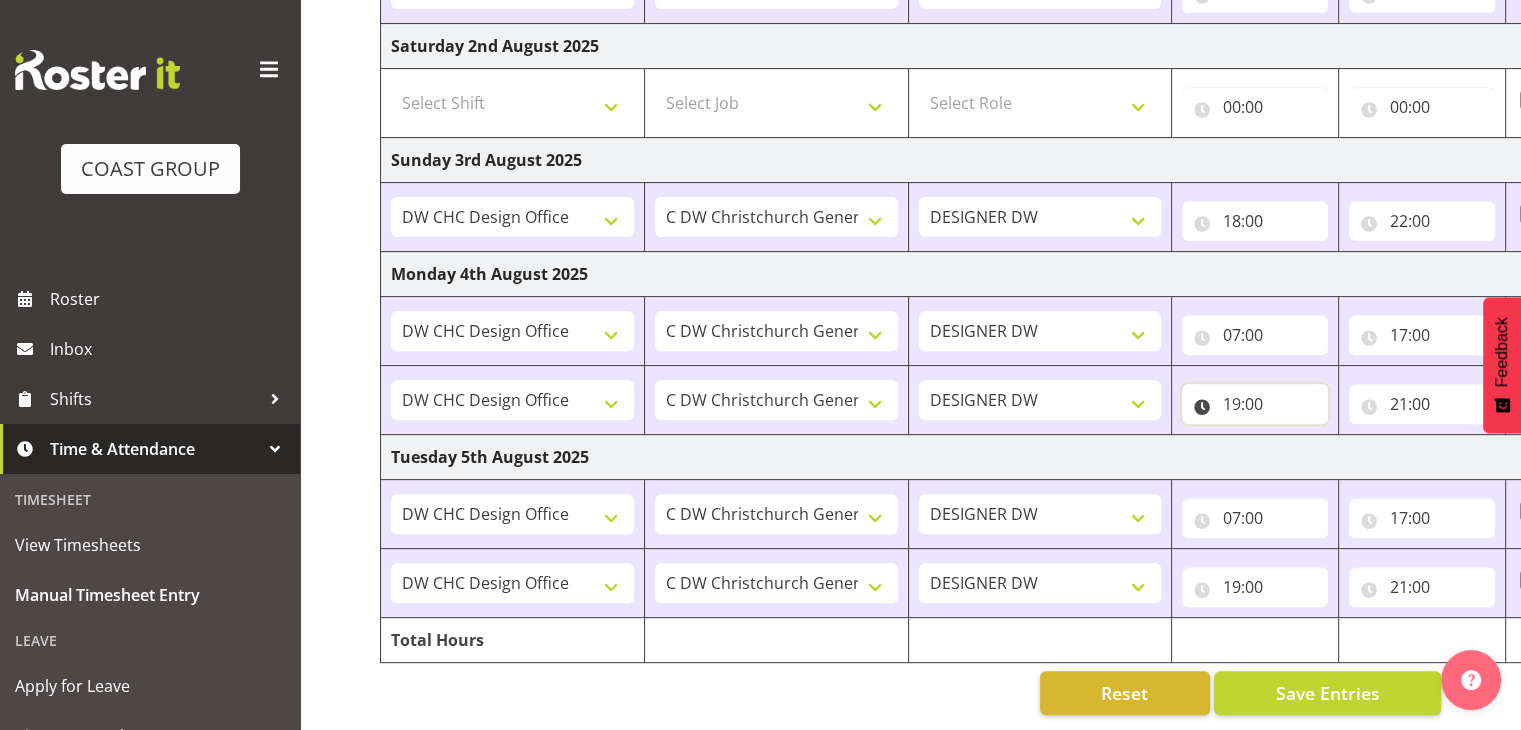 click on "19:00" at bounding box center [1255, 404] 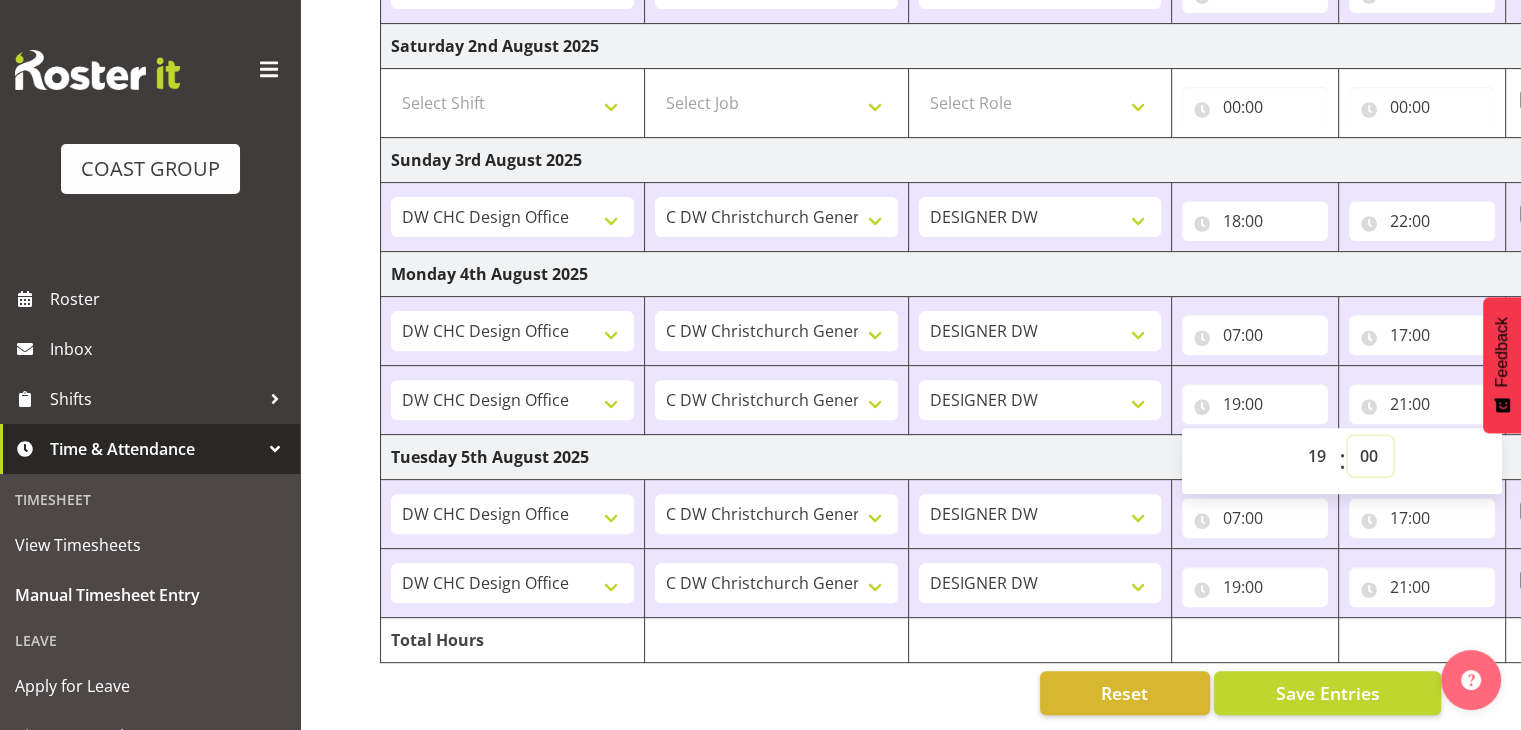 drag, startPoint x: 1365, startPoint y: 444, endPoint x: 1394, endPoint y: 457, distance: 31.780497 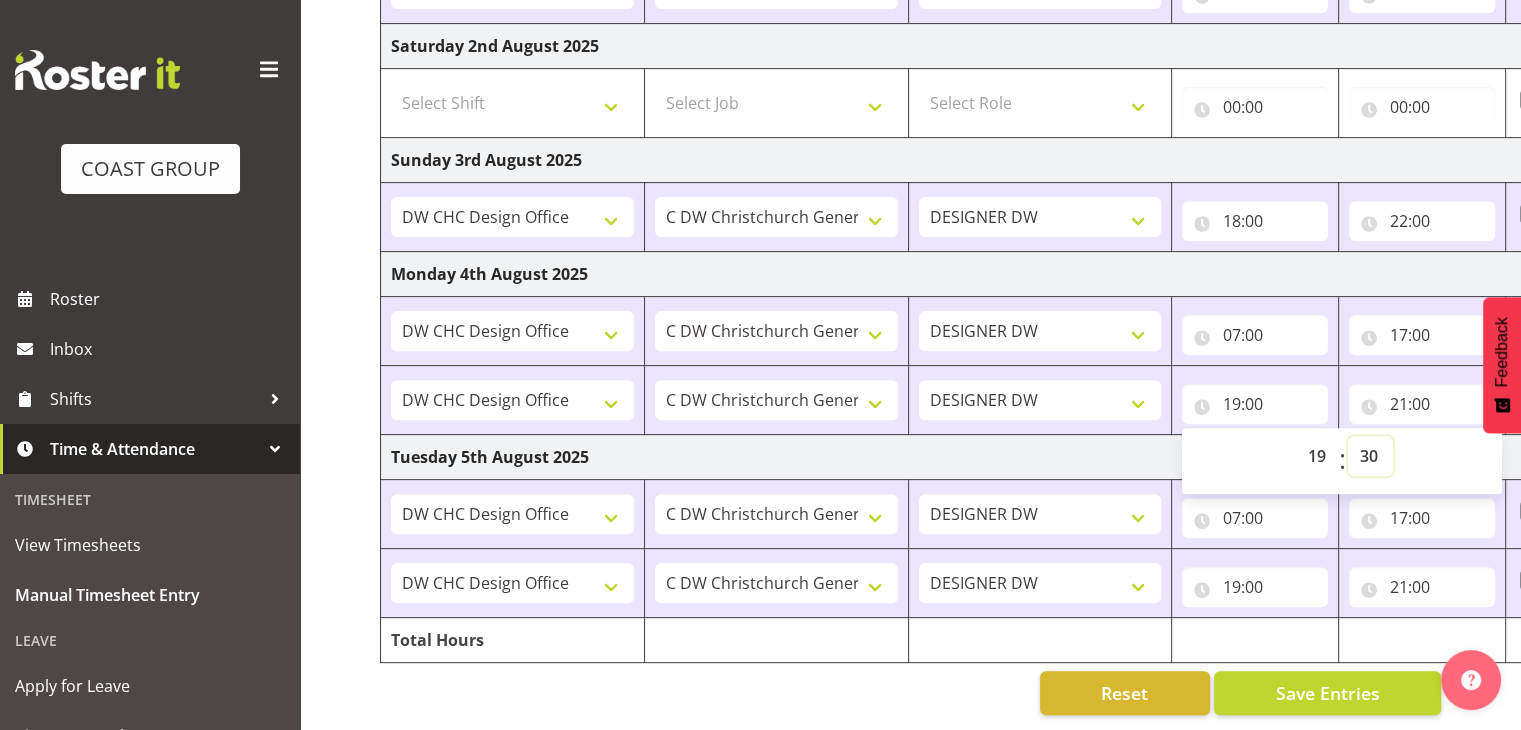 click on "00   01   02   03   04   05   06   07   08   09   10   11   12   13   14   15   16   17   18   19   20   21   22   23   24   25   26   27   28   29   30   31   32   33   34   35   36   37   38   39   40   41   42   43   44   45   46   47   48   49   50   51   52   53   54   55   56   57   58   59" at bounding box center (1370, 456) 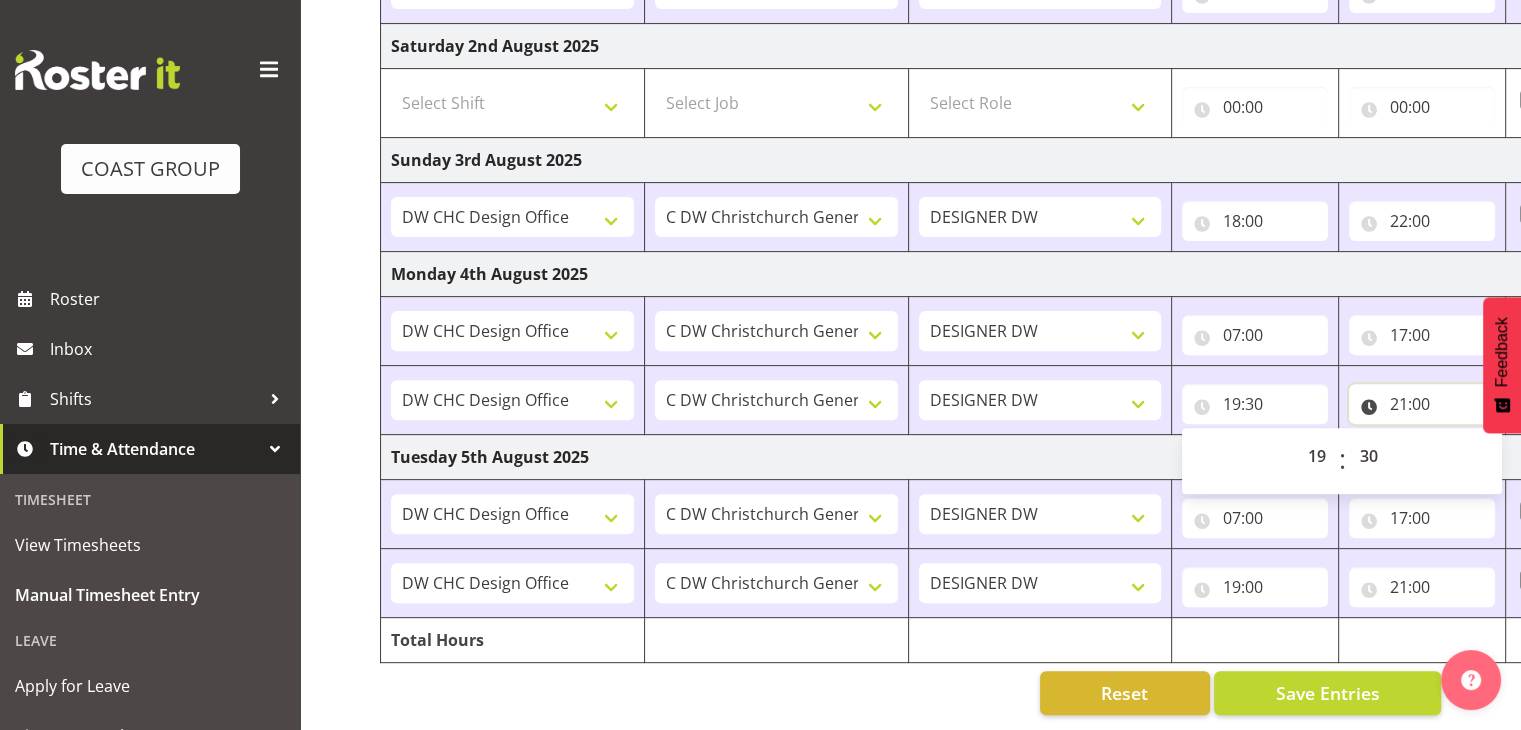 click on "21:00" at bounding box center [1422, 404] 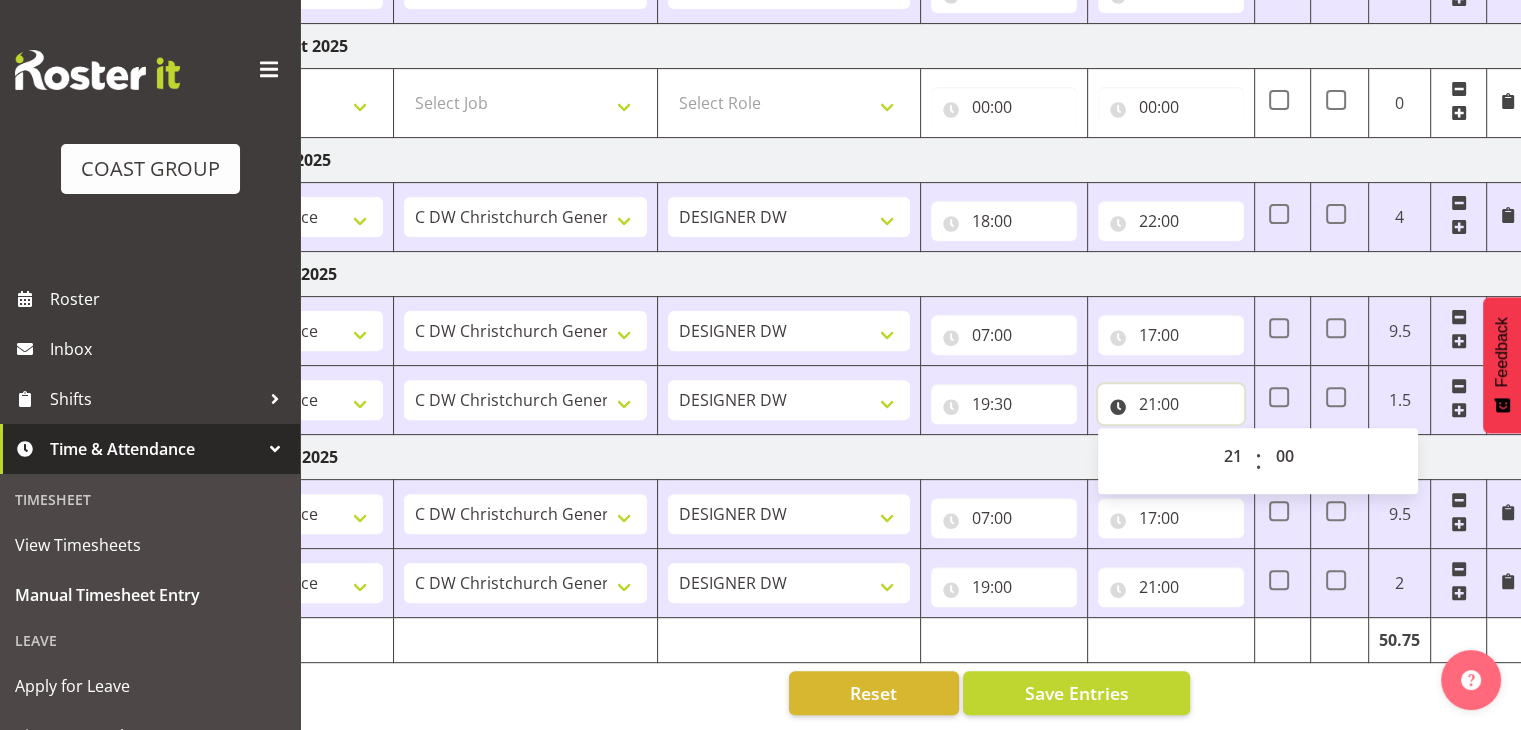 scroll, scrollTop: 0, scrollLeft: 259, axis: horizontal 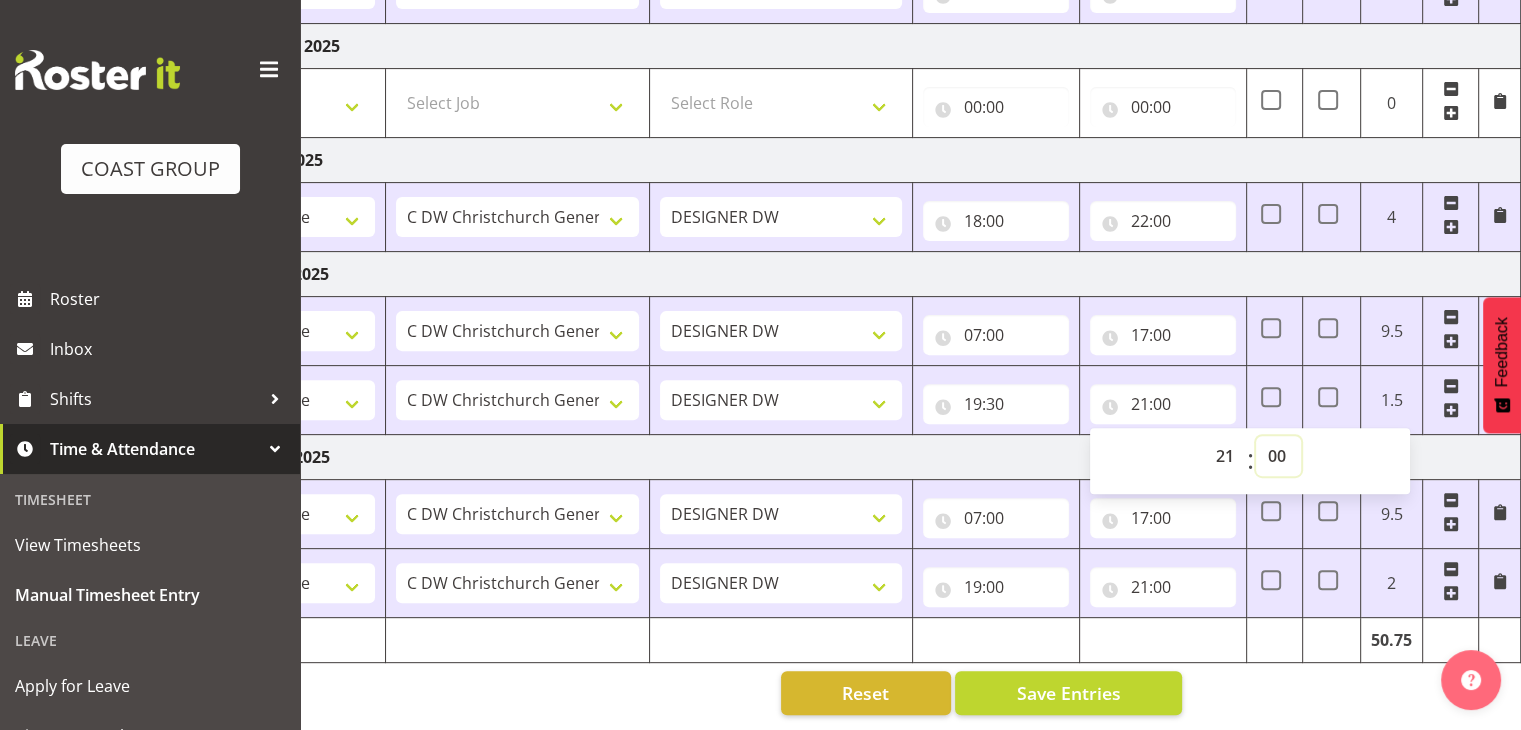 click on "00   01   02   03   04   05   06   07   08   09   10   11   12   13   14   15   16   17   18   19   20   21   22   23   24   25   26   27   28   29   30   31   32   33   34   35   36   37   38   39   40   41   42   43   44   45   46   47   48   49   50   51   52   53   54   55   56   57   58   59" at bounding box center [1278, 456] 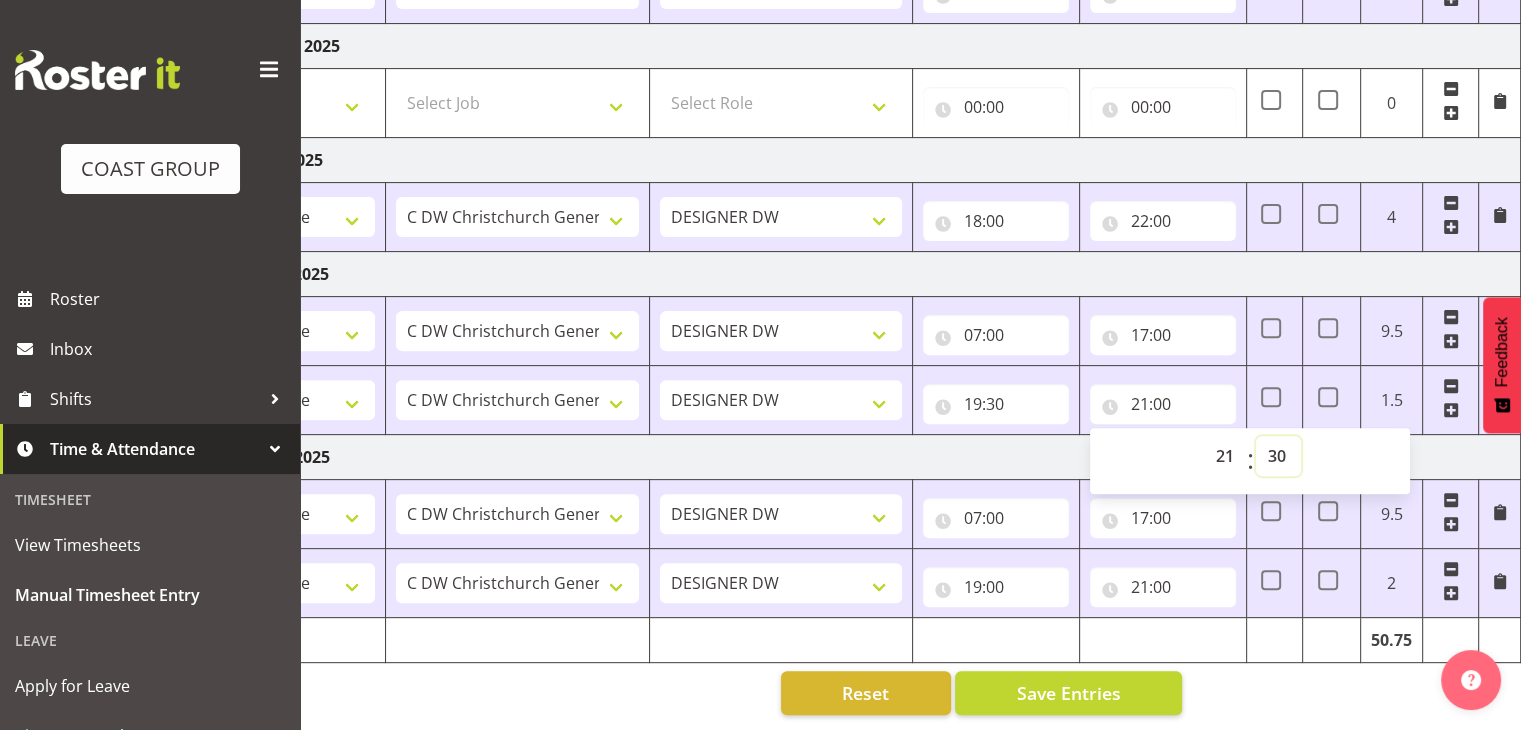 click on "00   01   02   03   04   05   06   07   08   09   10   11   12   13   14   15   16   17   18   19   20   21   22   23   24   25   26   27   28   29   30   31   32   33   34   35   36   37   38   39   40   41   42   43   44   45   46   47   48   49   50   51   52   53   54   55   56   57   58   59" at bounding box center (1278, 456) 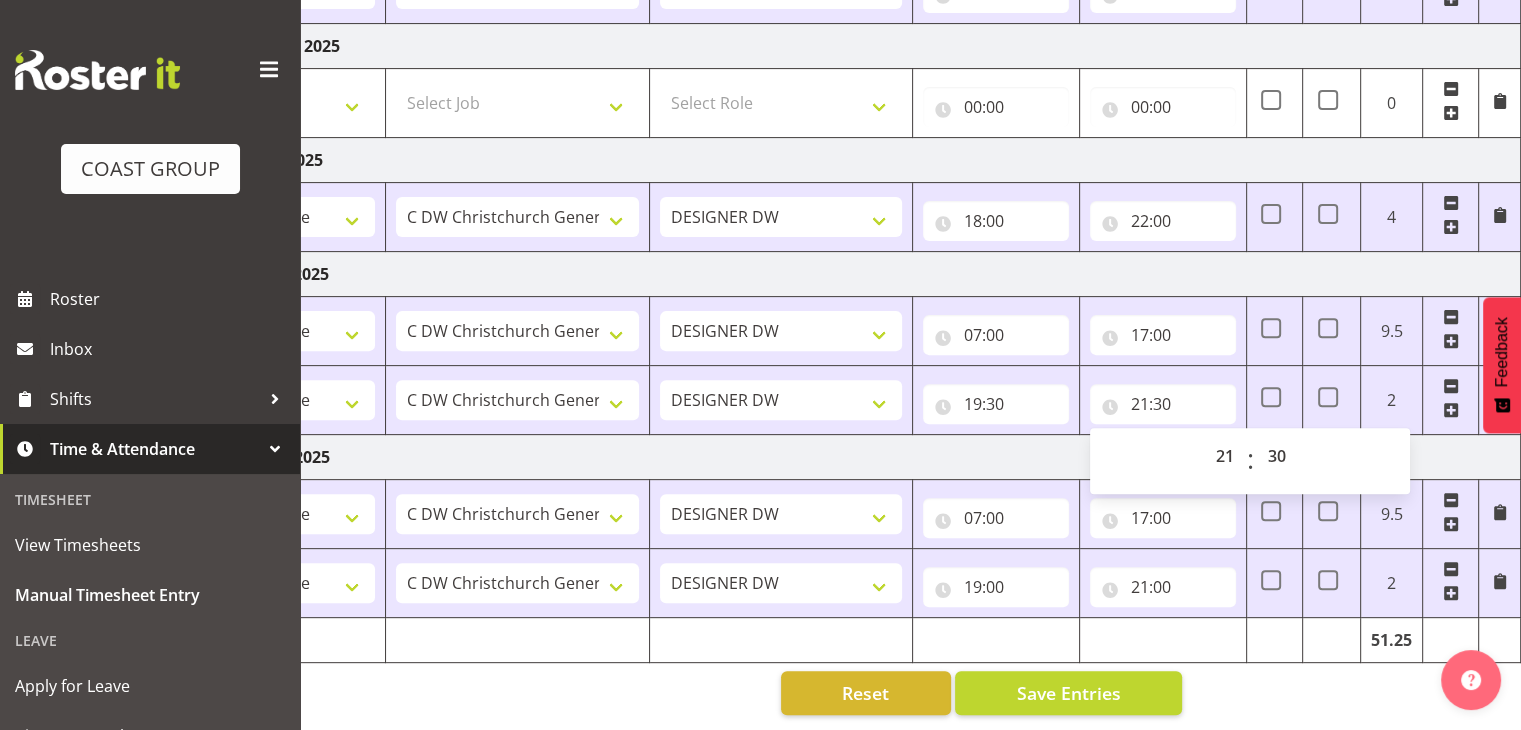 click on "Tuesday 5th August 2025" at bounding box center (821, 457) 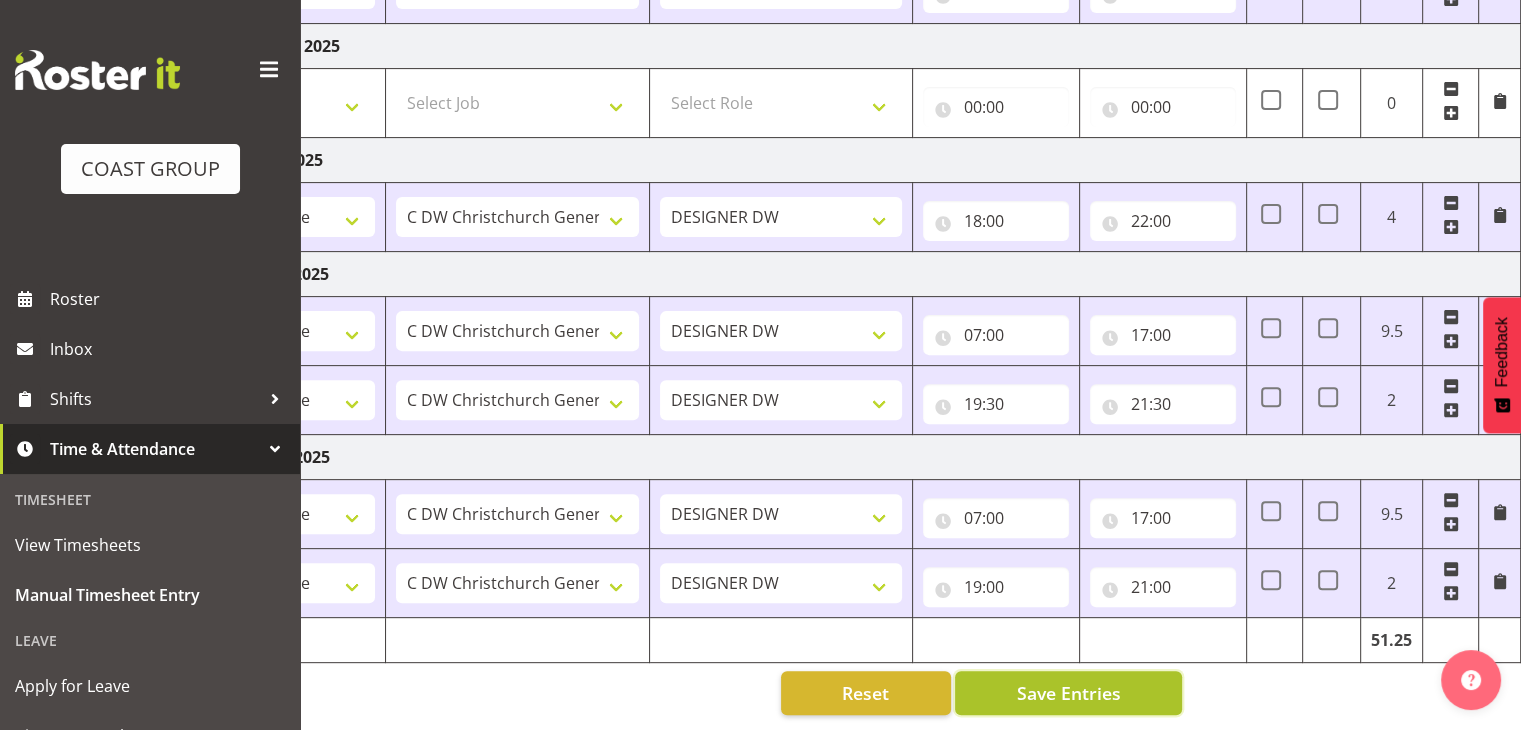 click on "Save
Entries" at bounding box center [1068, 693] 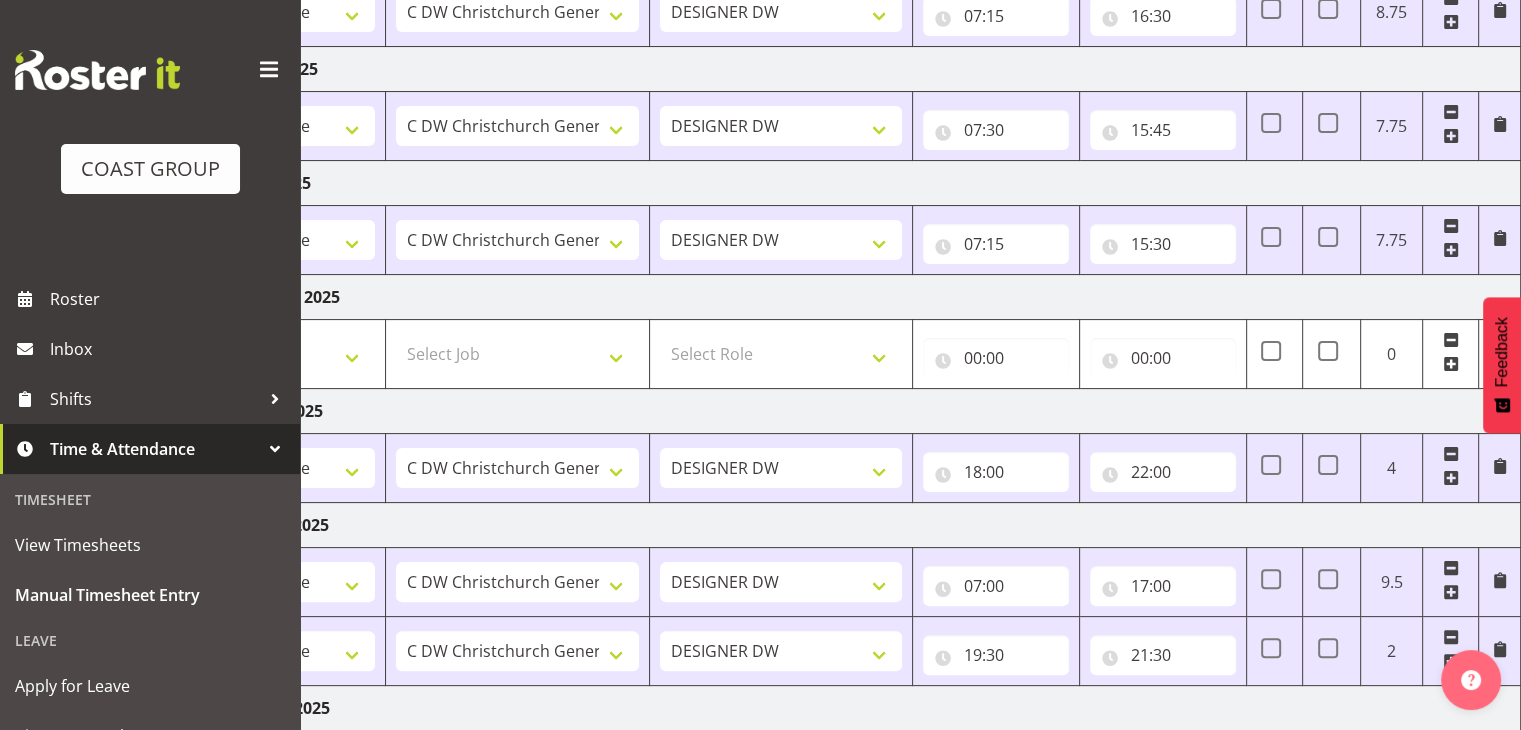 scroll, scrollTop: 645, scrollLeft: 0, axis: vertical 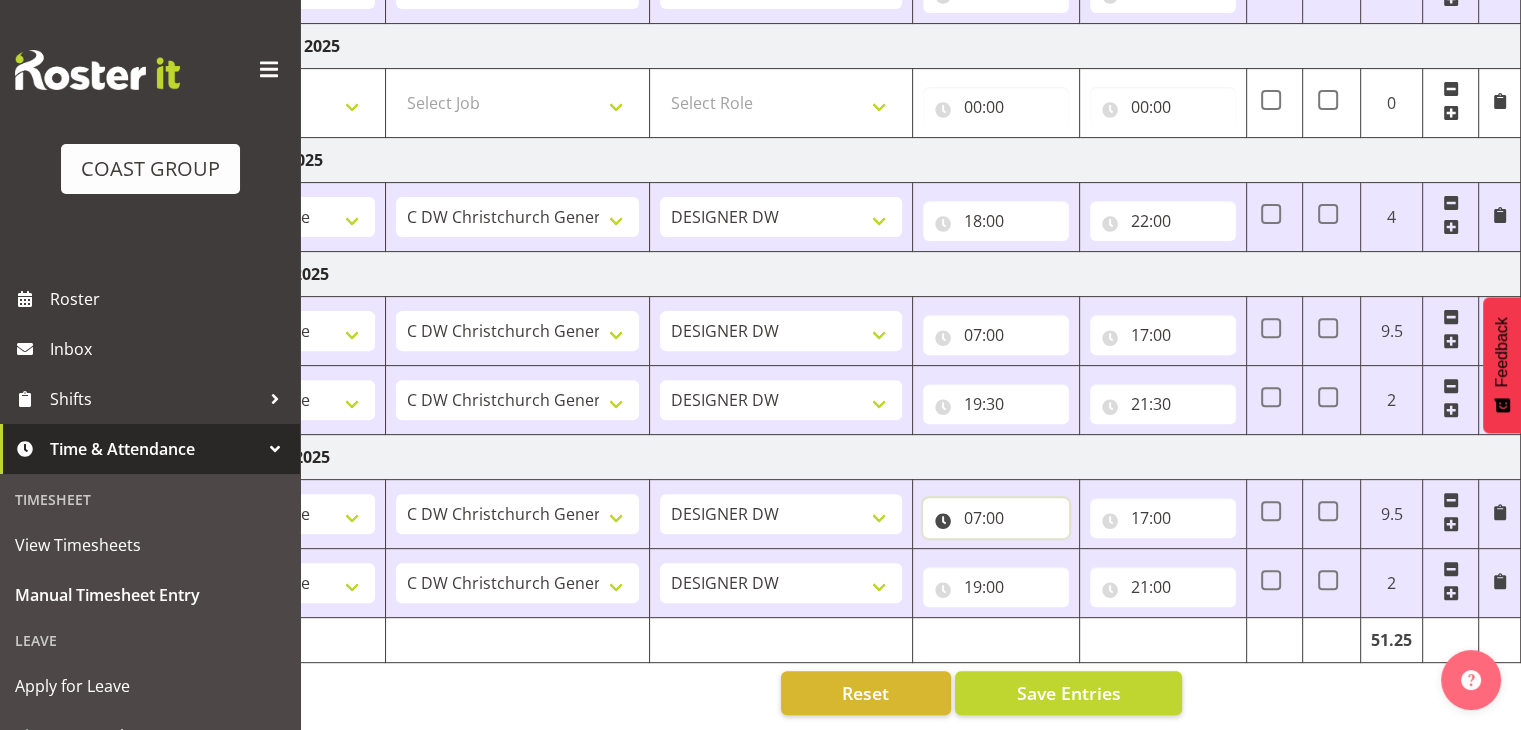 click on "07:00" at bounding box center [996, 518] 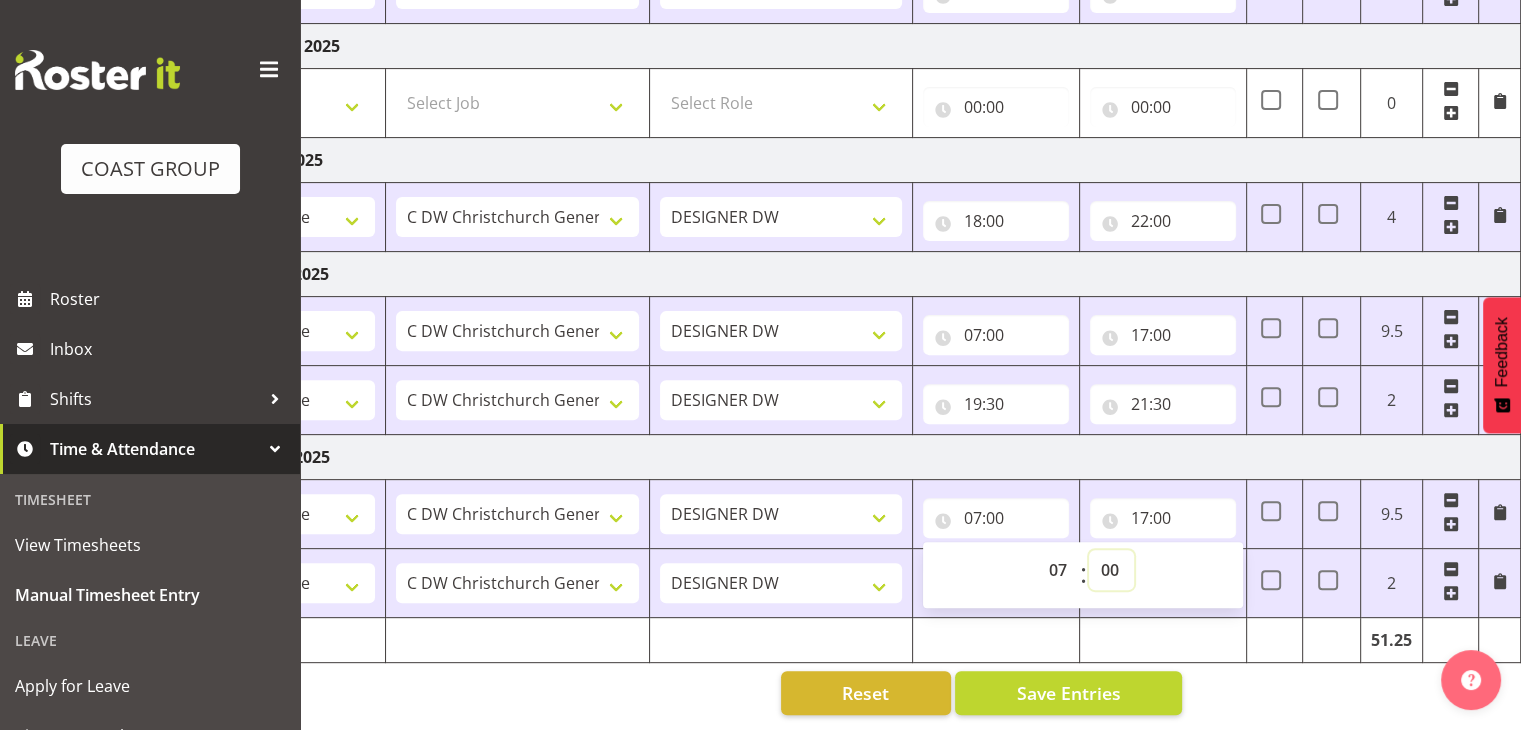 click on "00   01   02   03   04   05   06   07   08   09   10   11   12   13   14   15   16   17   18   19   20   21   22   23   24   25   26   27   28   29   30   31   32   33   34   35   36   37   38   39   40   41   42   43   44   45   46   47   48   49   50   51   52   53   54   55   56   57   58   59" at bounding box center (1111, 570) 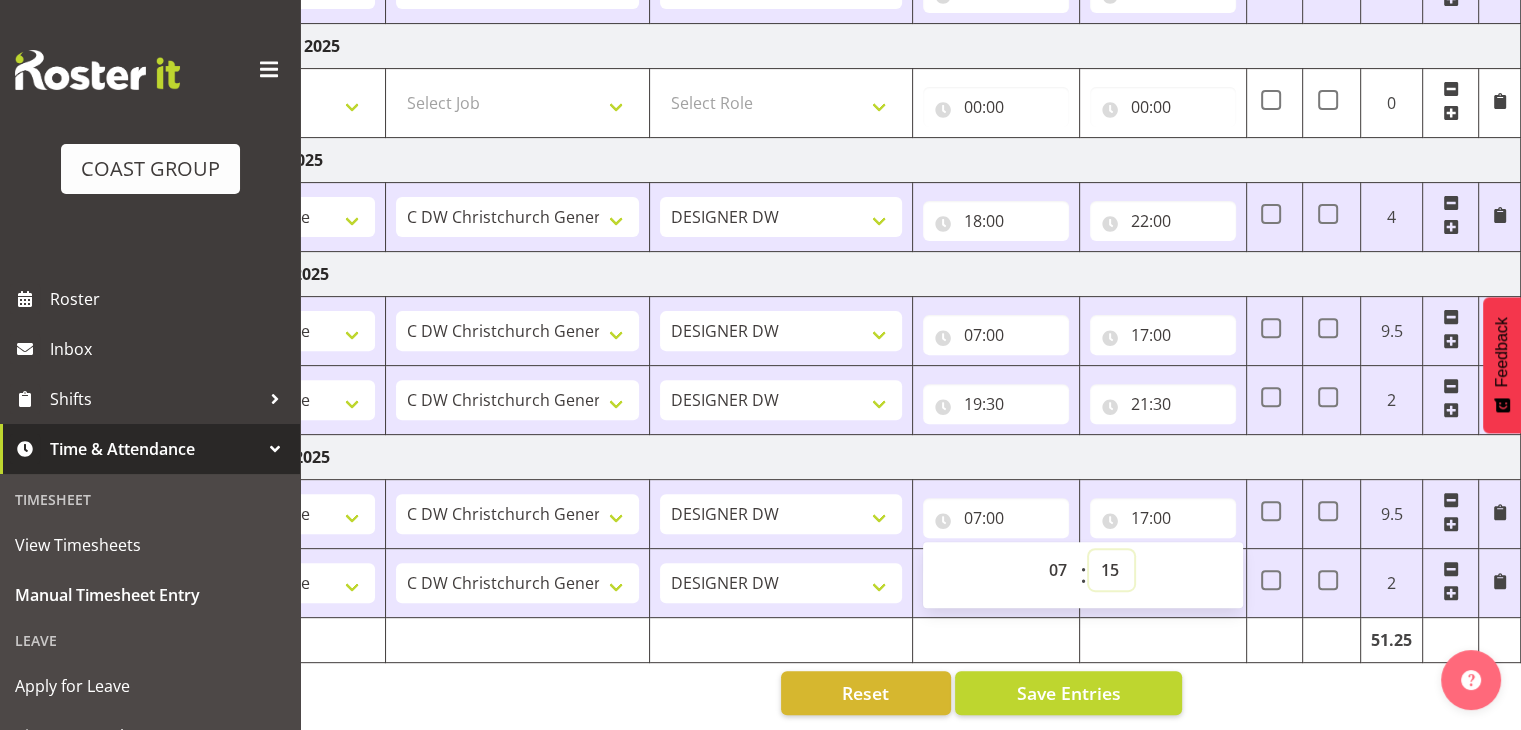 click on "00   01   02   03   04   05   06   07   08   09   10   11   12   13   14   15   16   17   18   19   20   21   22   23   24   25   26   27   28   29   30   31   32   33   34   35   36   37   38   39   40   41   42   43   44   45   46   47   48   49   50   51   52   53   54   55   56   57   58   59" at bounding box center (1111, 570) 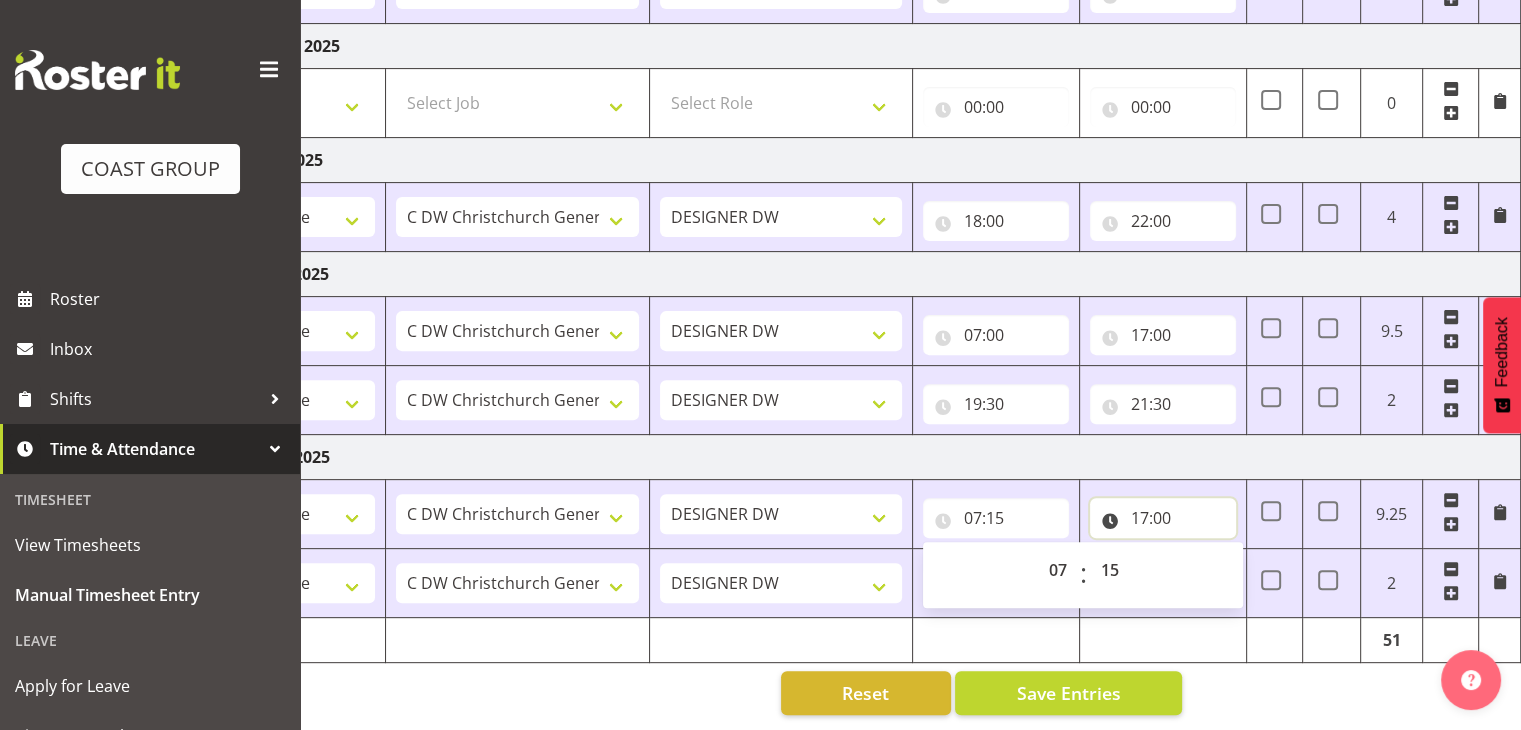 click on "17:00" at bounding box center [1163, 518] 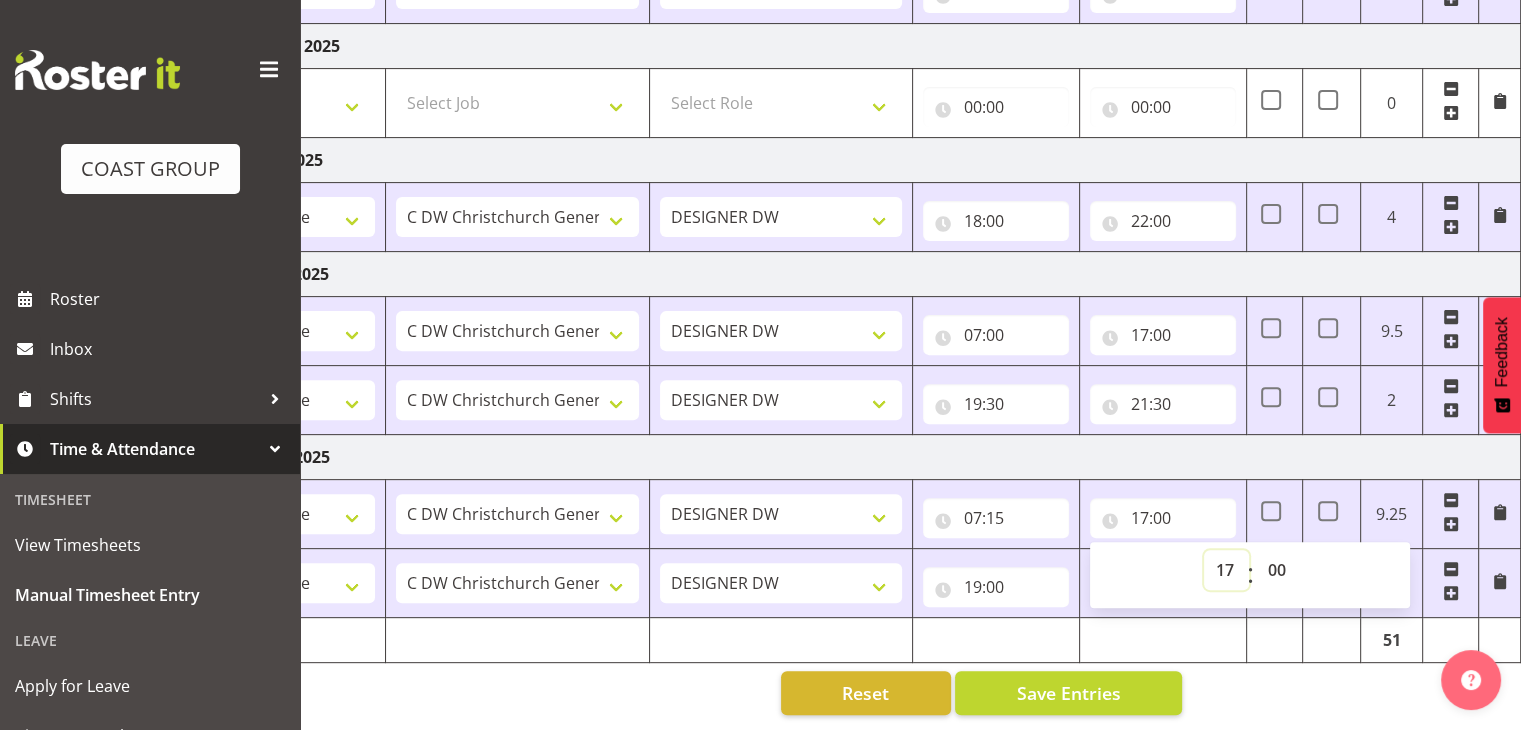 drag, startPoint x: 1223, startPoint y: 549, endPoint x: 1218, endPoint y: 536, distance: 13.928389 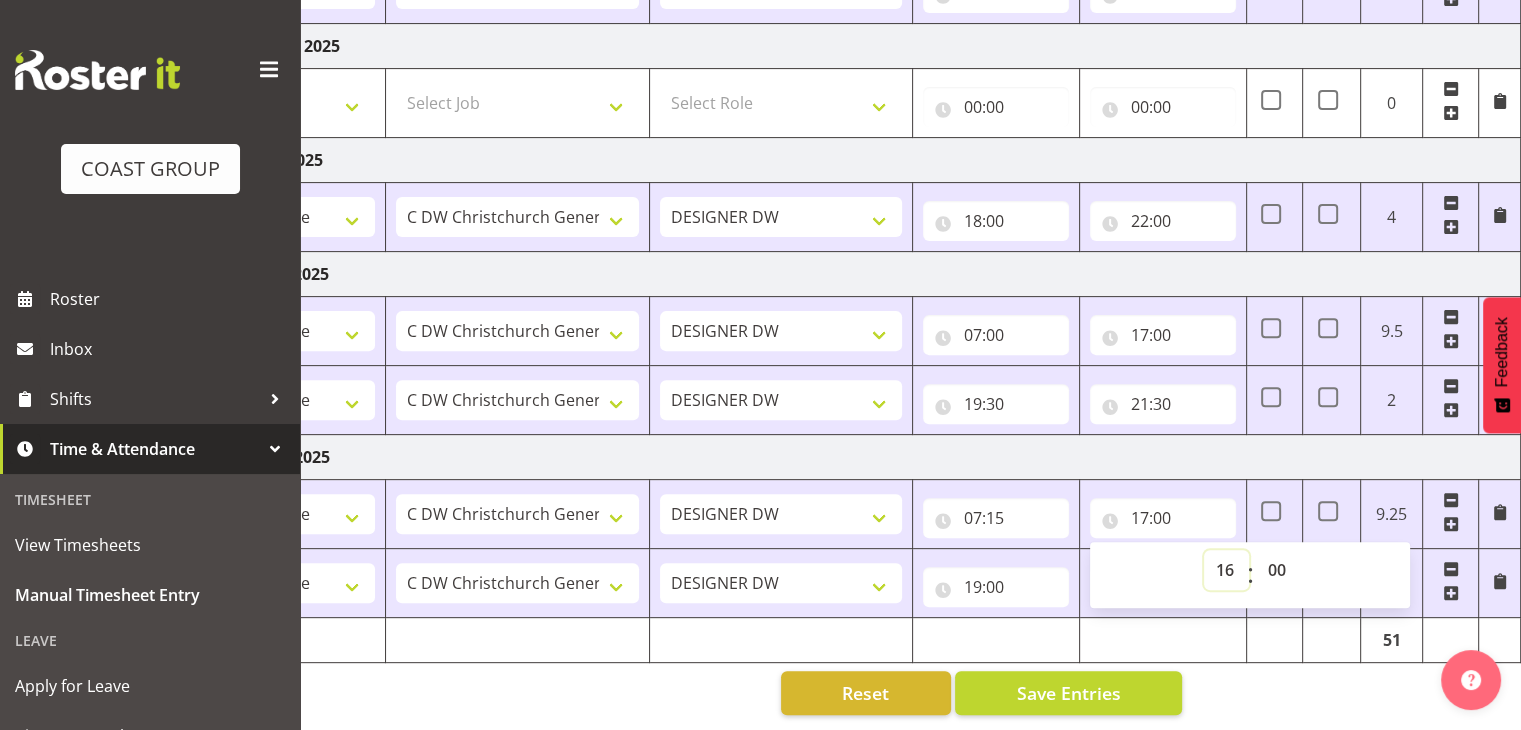 click on "00   01   02   03   04   05   06   07   08   09   10   11   12   13   14   15   16   17   18   19   20   21   22   23" at bounding box center (1226, 570) 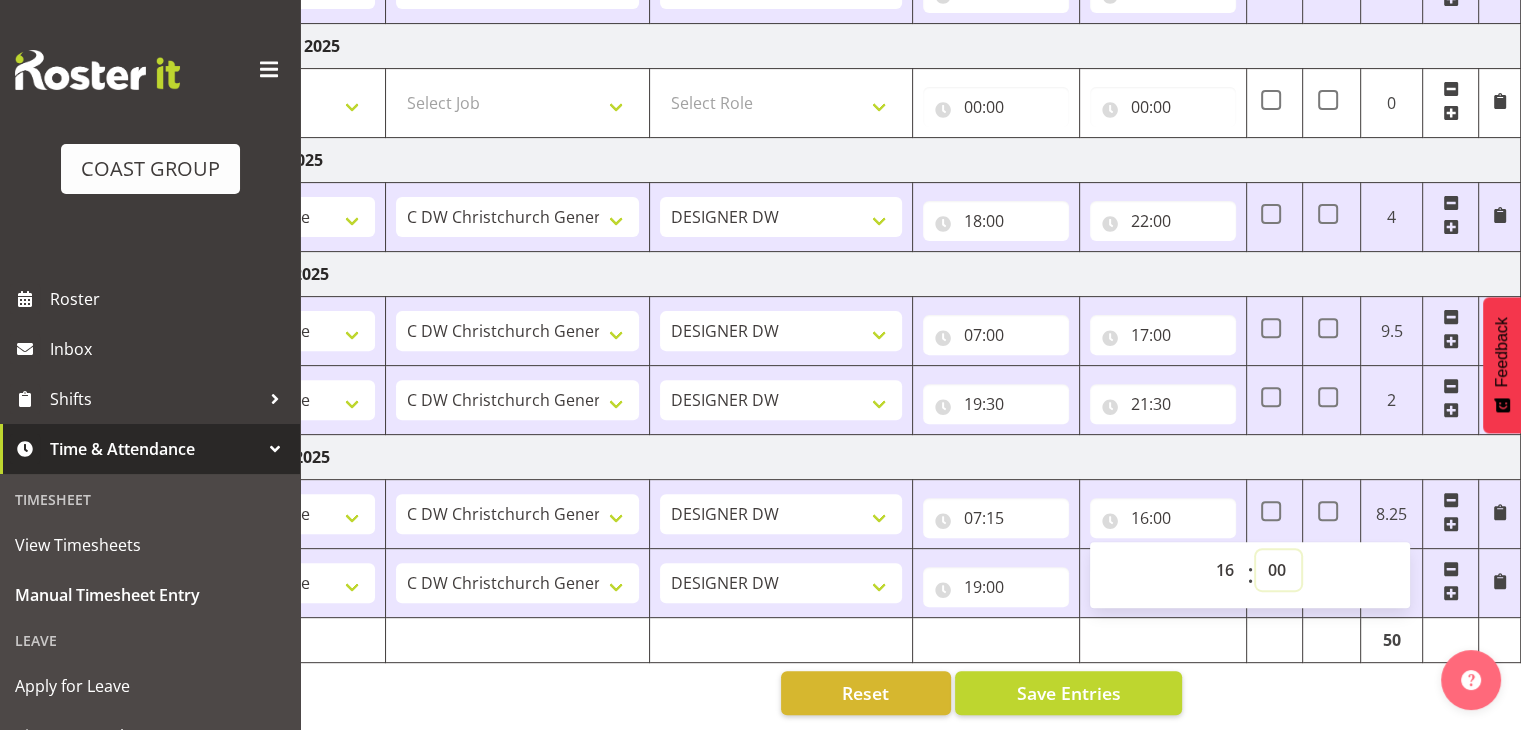 click on "00   01   02   03   04   05   06   07   08   09   10   11   12   13   14   15   16   17   18   19   20   21   22   23   24   25   26   27   28   29   30   31   32   33   34   35   36   37   38   39   40   41   42   43   44   45   46   47   48   49   50   51   52   53   54   55   56   57   58   59" at bounding box center (1278, 570) 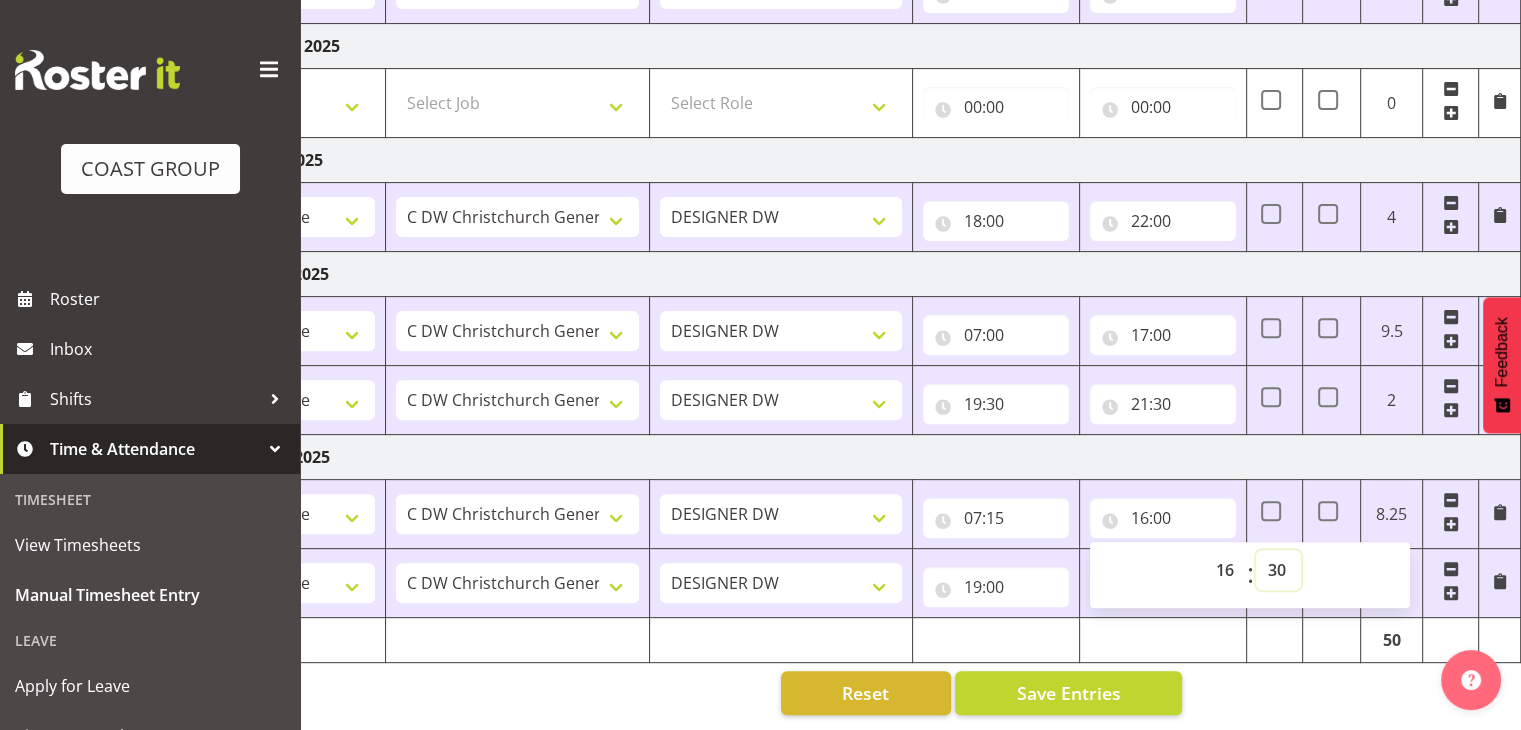 click on "00   01   02   03   04   05   06   07   08   09   10   11   12   13   14   15   16   17   18   19   20   21   22   23   24   25   26   27   28   29   30   31   32   33   34   35   36   37   38   39   40   41   42   43   44   45   46   47   48   49   50   51   52   53   54   55   56   57   58   59" at bounding box center (1278, 570) 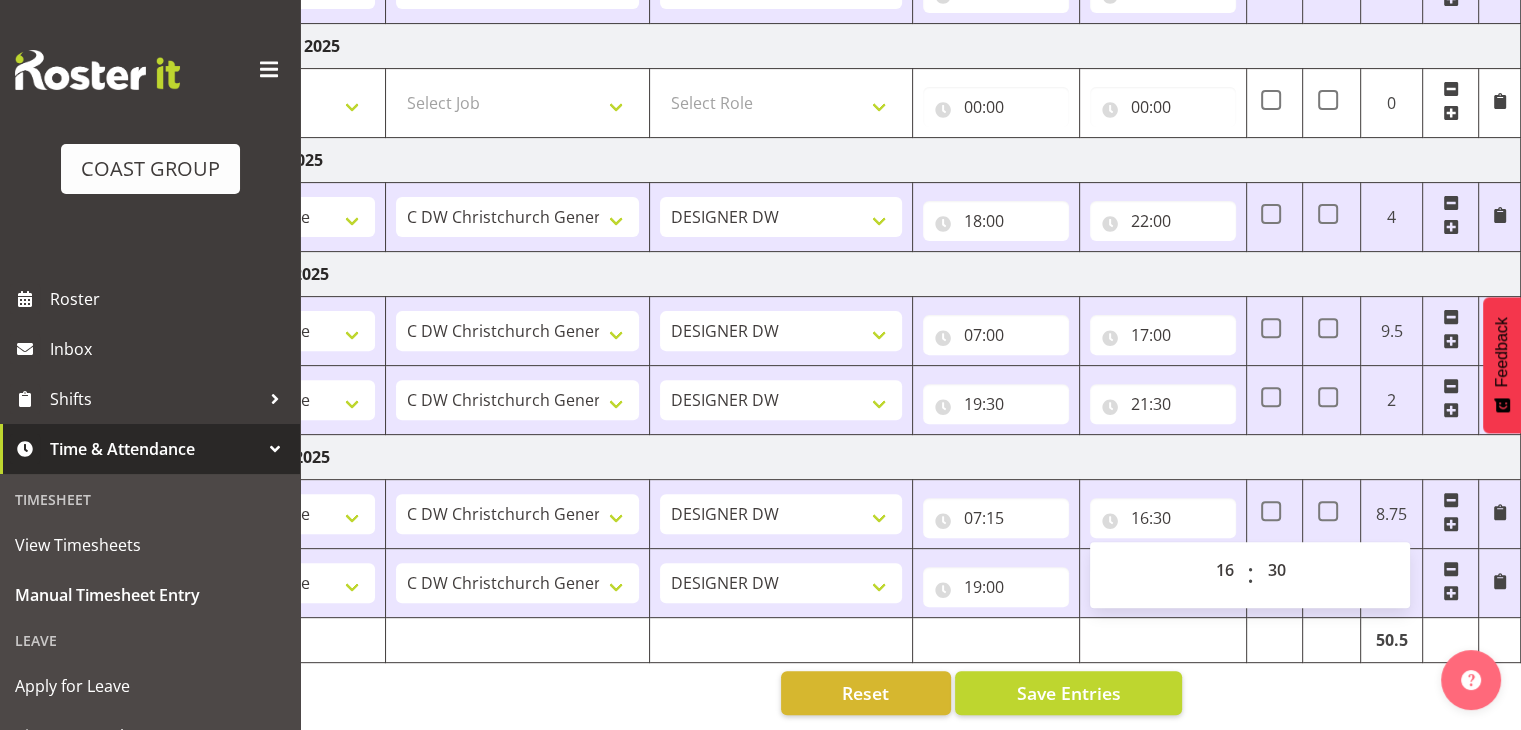 click on "Tuesday 5th August 2025" at bounding box center (821, 457) 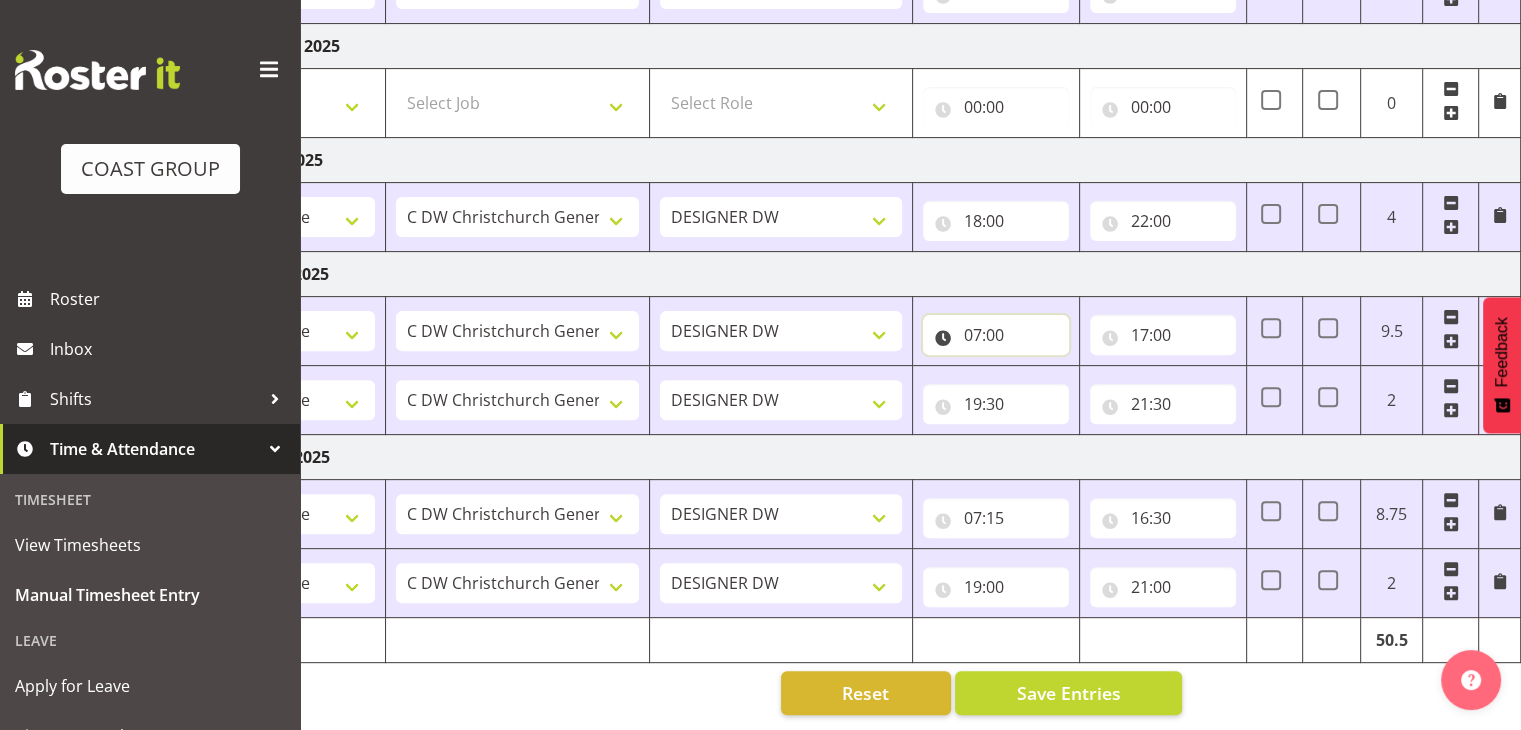 click on "07:00" at bounding box center [996, 335] 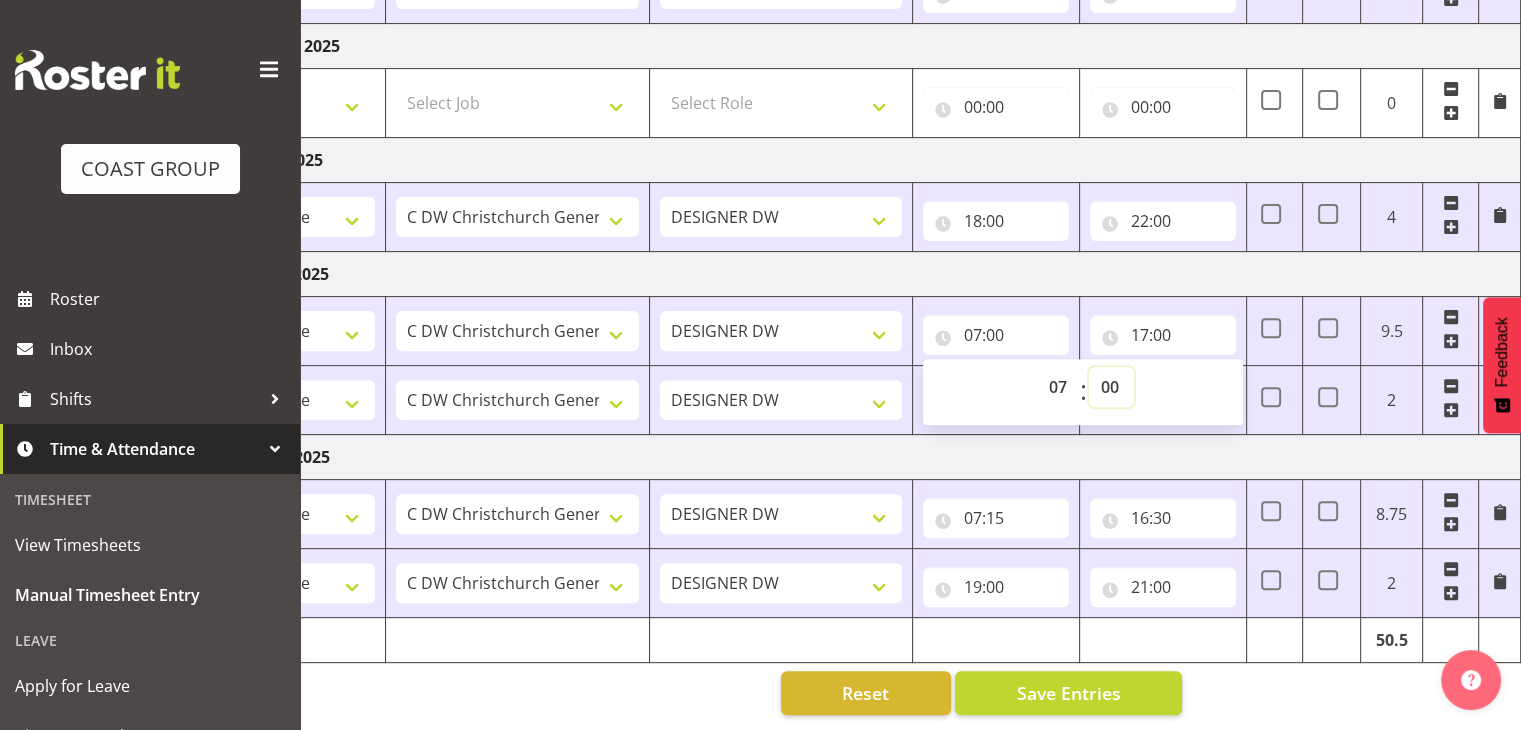 click on "00   01   02   03   04   05   06   07   08   09   10   11   12   13   14   15   16   17   18   19   20   21   22   23   24   25   26   27   28   29   30   31   32   33   34   35   36   37   38   39   40   41   42   43   44   45   46   47   48   49   50   51   52   53   54   55   56   57   58   59" at bounding box center [1111, 387] 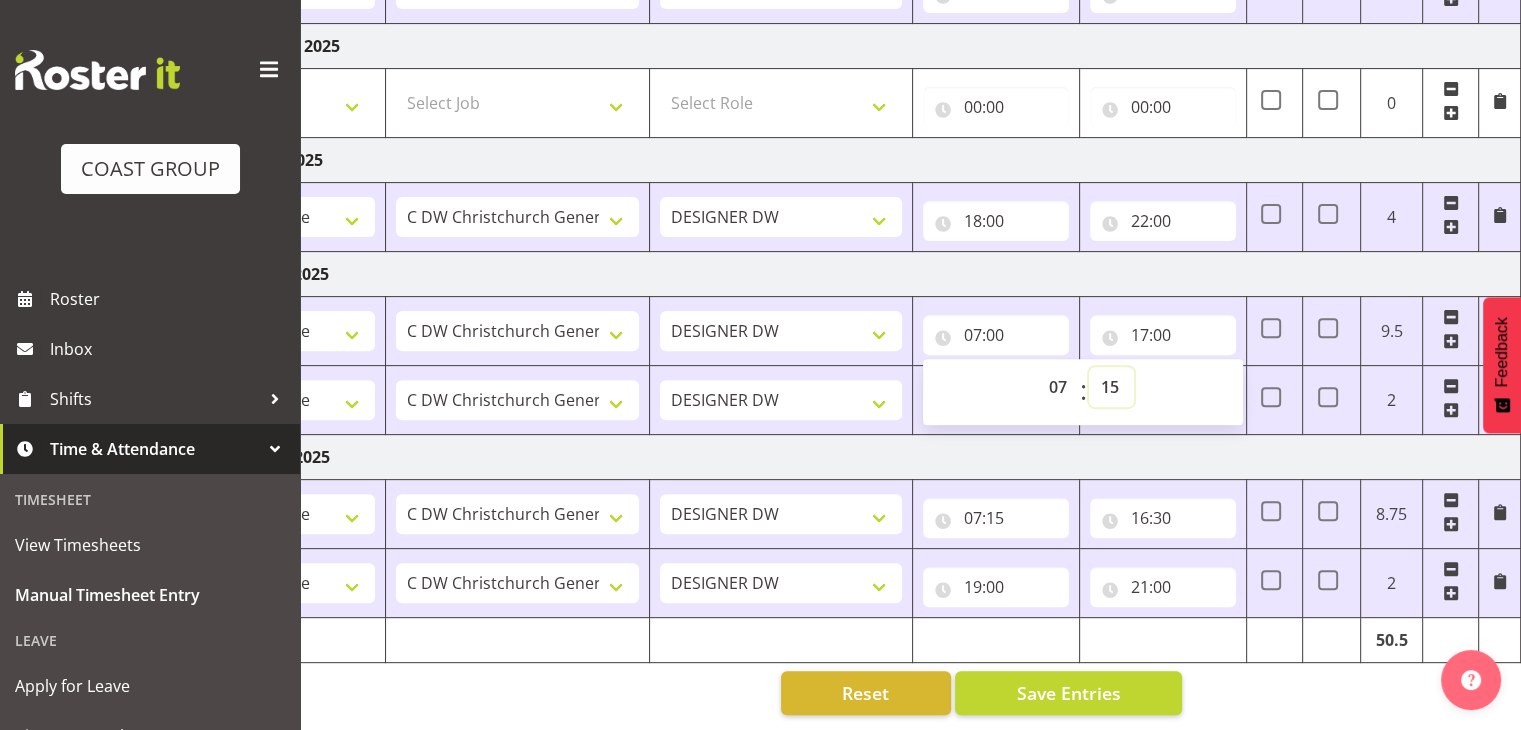 click on "00   01   02   03   04   05   06   07   08   09   10   11   12   13   14   15   16   17   18   19   20   21   22   23   24   25   26   27   28   29   30   31   32   33   34   35   36   37   38   39   40   41   42   43   44   45   46   47   48   49   50   51   52   53   54   55   56   57   58   59" at bounding box center (1111, 387) 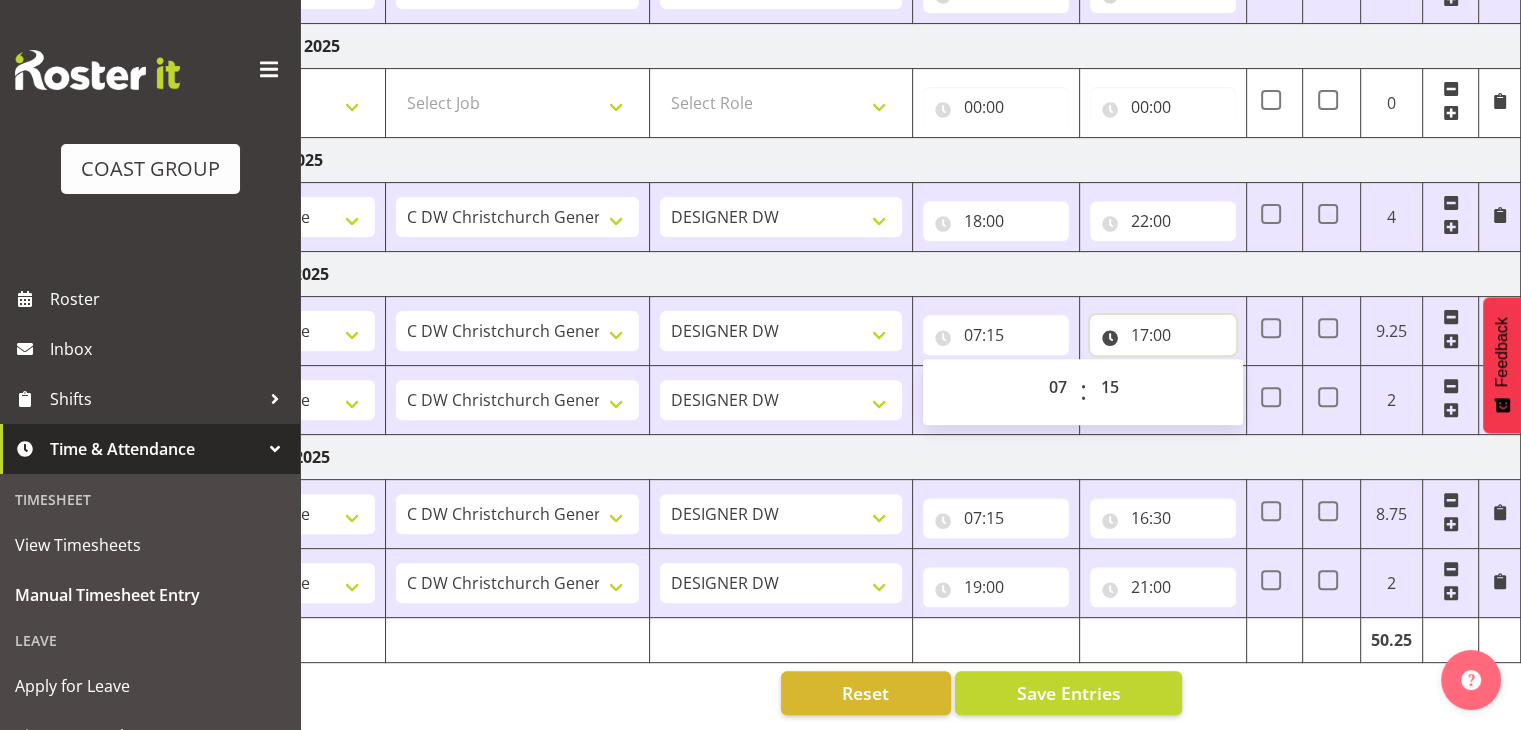 click on "17:00" at bounding box center [1163, 335] 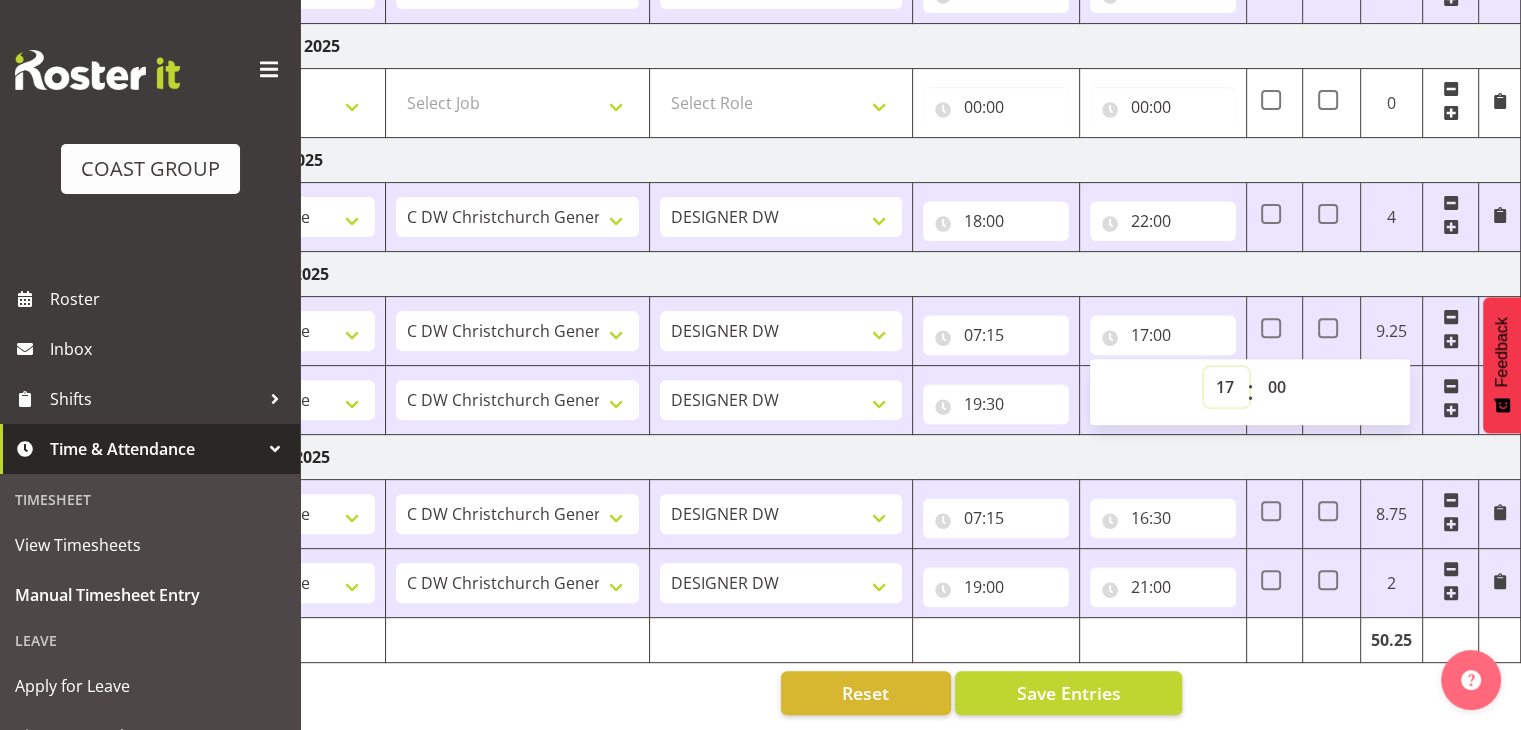 click on "00   01   02   03   04   05   06   07   08   09   10   11   12   13   14   15   16   17   18   19   20   21   22   23" at bounding box center (1226, 387) 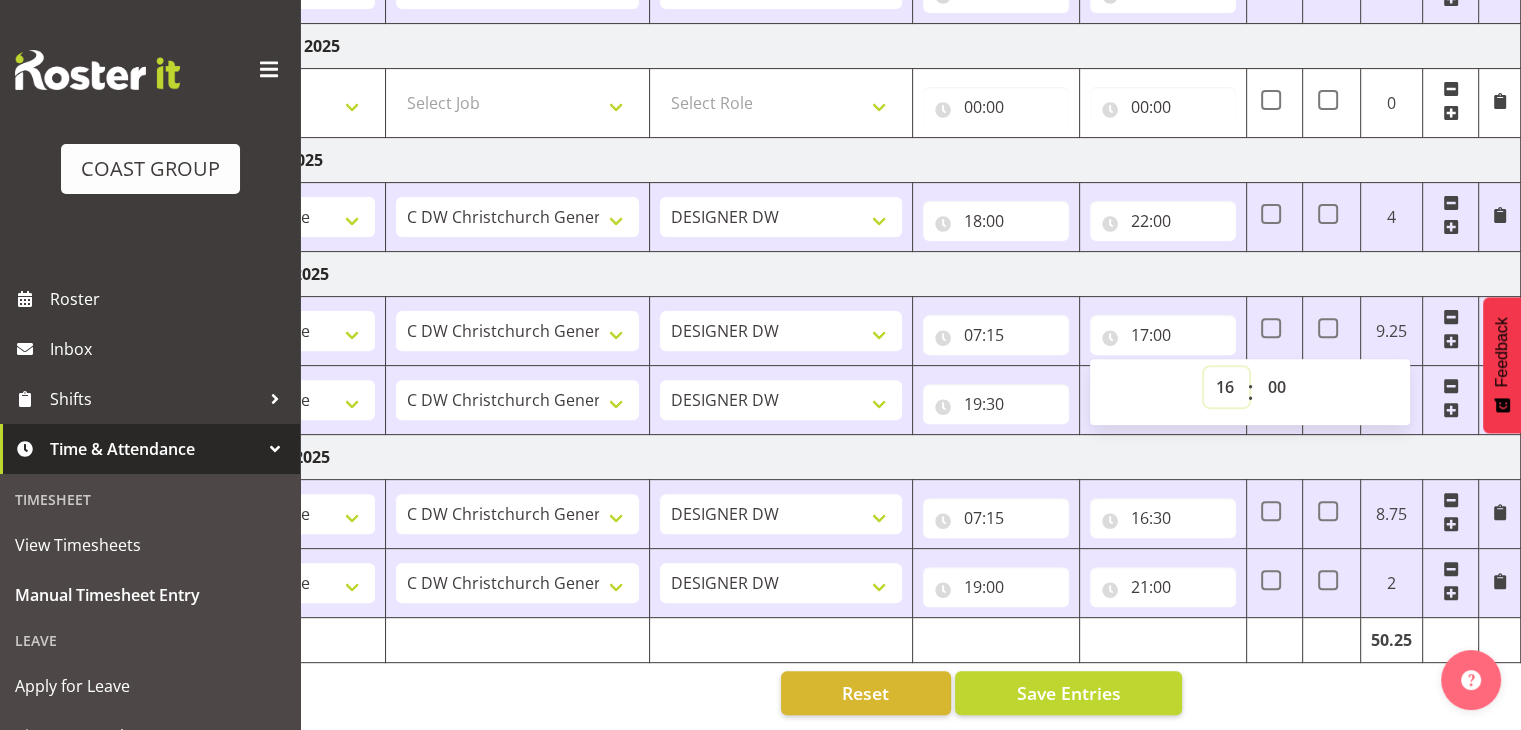 click on "00   01   02   03   04   05   06   07   08   09   10   11   12   13   14   15   16   17   18   19   20   21   22   23" at bounding box center [1226, 387] 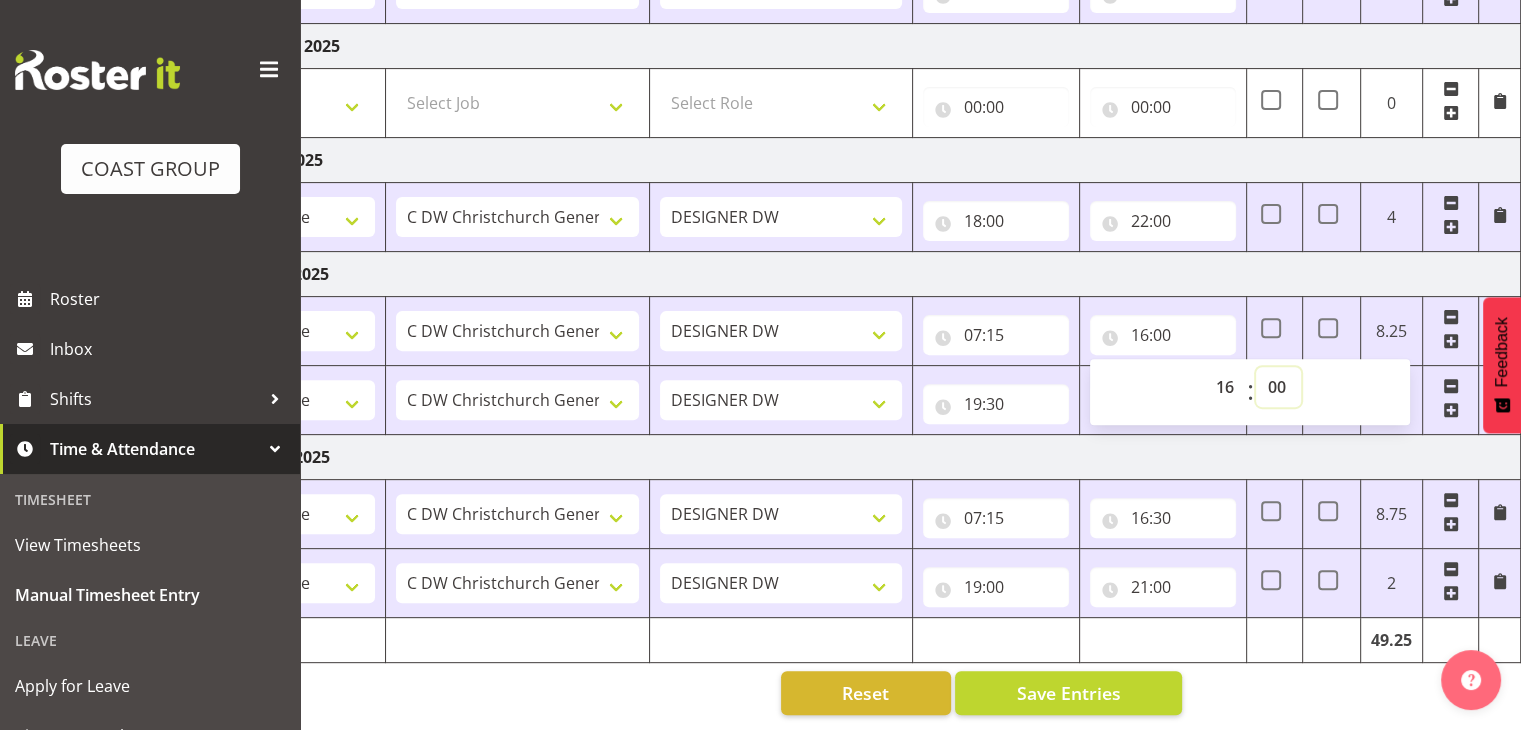click on "00   01   02   03   04   05   06   07   08   09   10   11   12   13   14   15   16   17   18   19   20   21   22   23   24   25   26   27   28   29   30   31   32   33   34   35   36   37   38   39   40   41   42   43   44   45   46   47   48   49   50   51   52   53   54   55   56   57   58   59" at bounding box center [1278, 387] 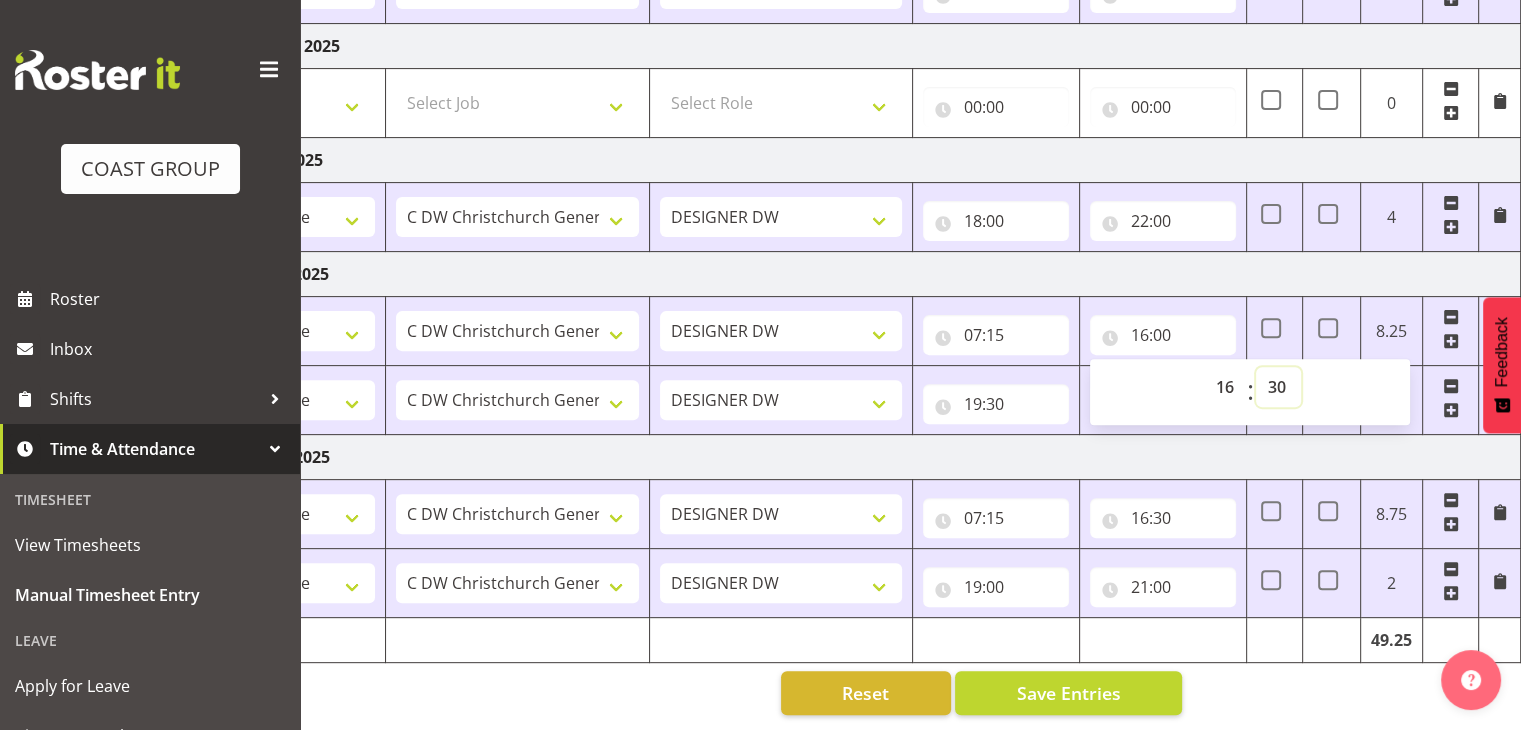 click on "00   01   02   03   04   05   06   07   08   09   10   11   12   13   14   15   16   17   18   19   20   21   22   23   24   25   26   27   28   29   30   31   32   33   34   35   36   37   38   39   40   41   42   43   44   45   46   47   48   49   50   51   52   53   54   55   56   57   58   59" at bounding box center [1278, 387] 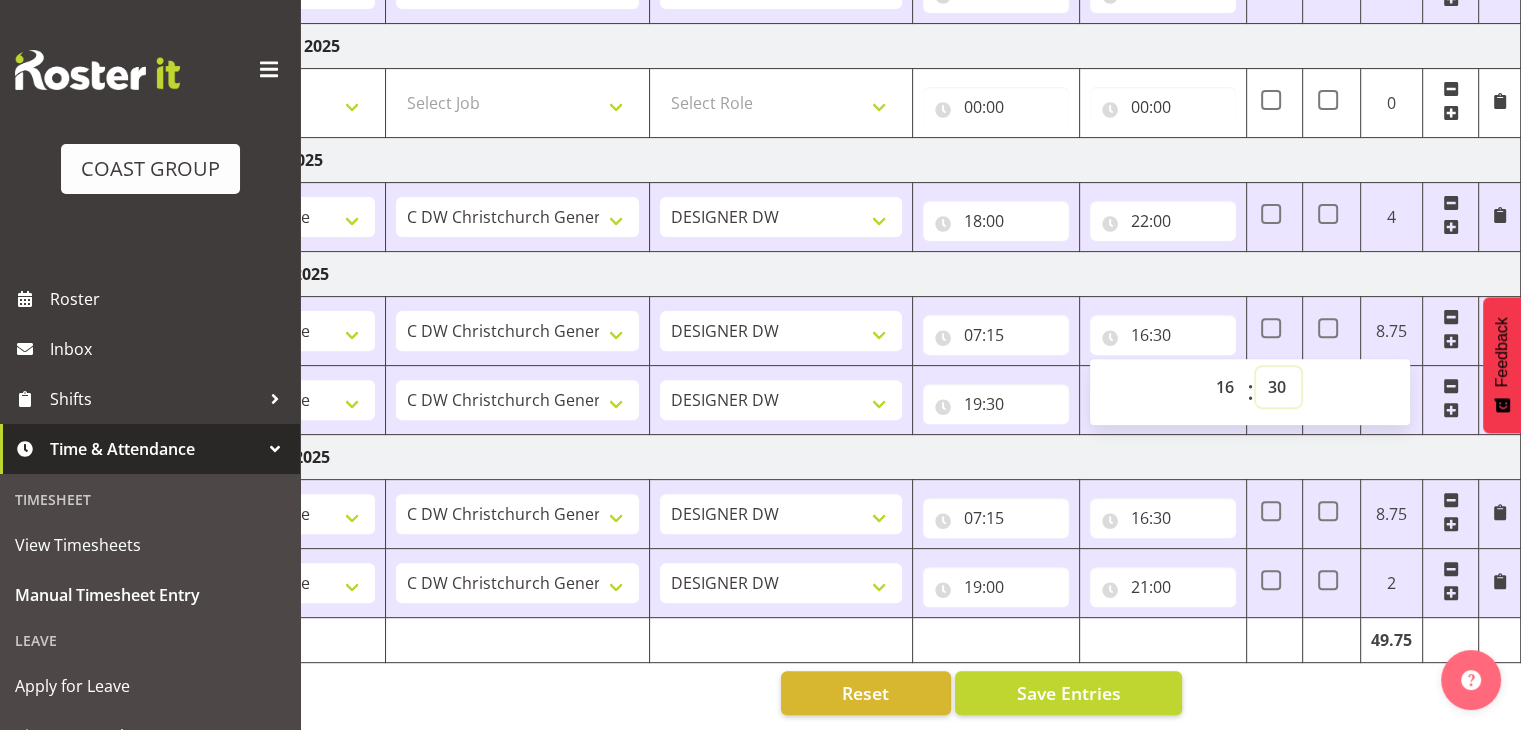 click on "00   01   02   03   04   05   06   07   08   09   10   11   12   13   14   15   16   17   18   19   20   21   22   23   24   25   26   27   28   29   30   31   32   33   34   35   36   37   38   39   40   41   42   43   44   45   46   47   48   49   50   51   52   53   54   55   56   57   58   59" at bounding box center [1278, 387] 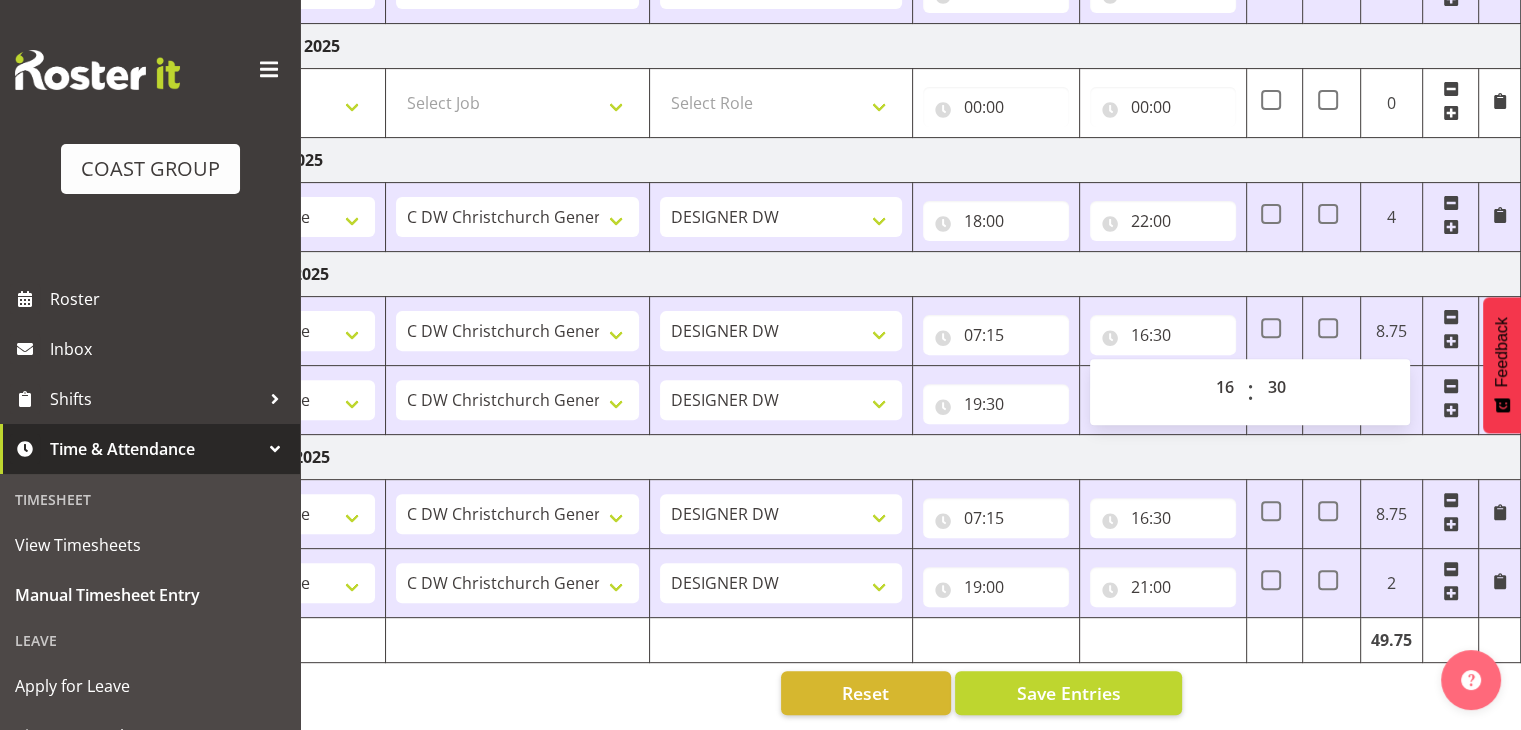 click on "Tuesday 5th August 2025" at bounding box center (821, 457) 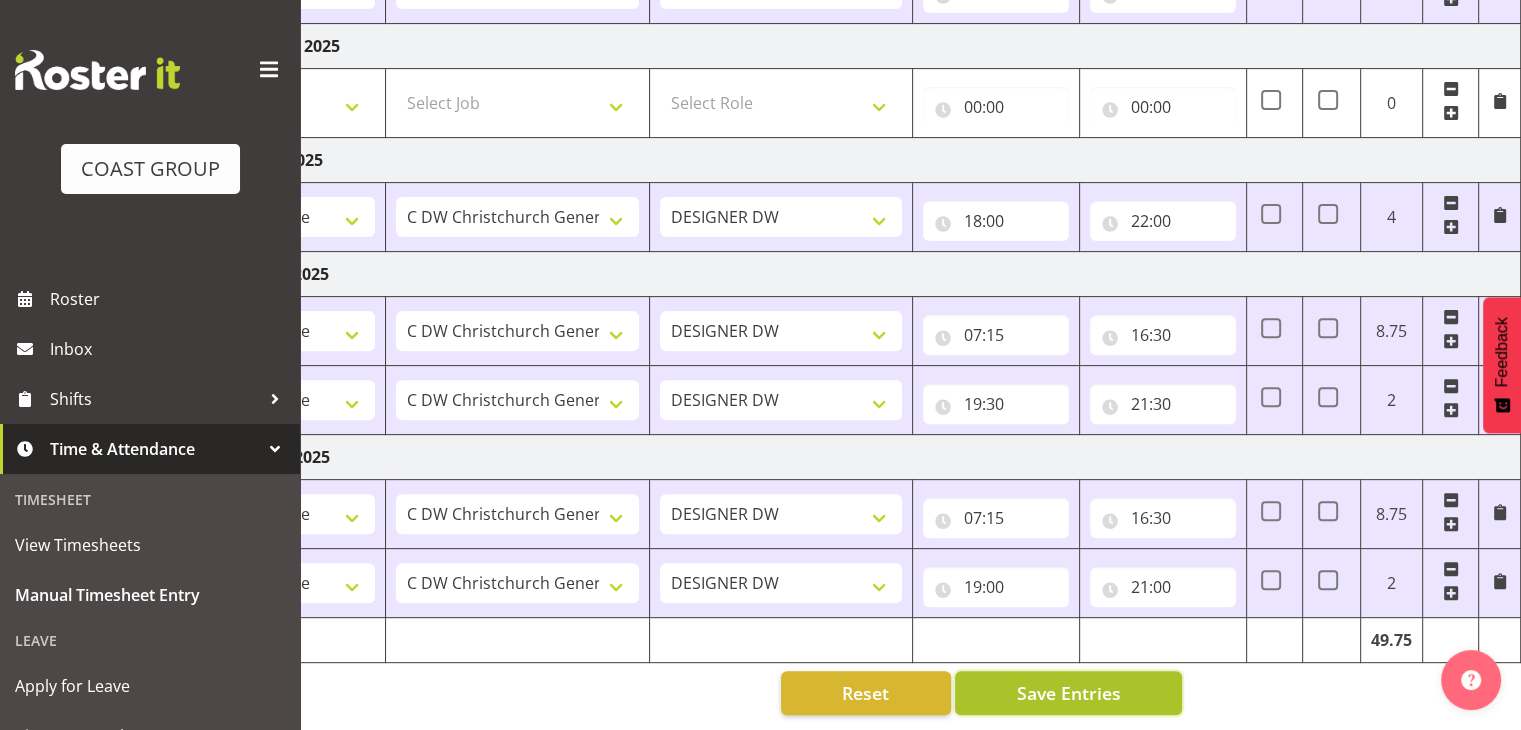 click on "Save
Entries" at bounding box center (1068, 693) 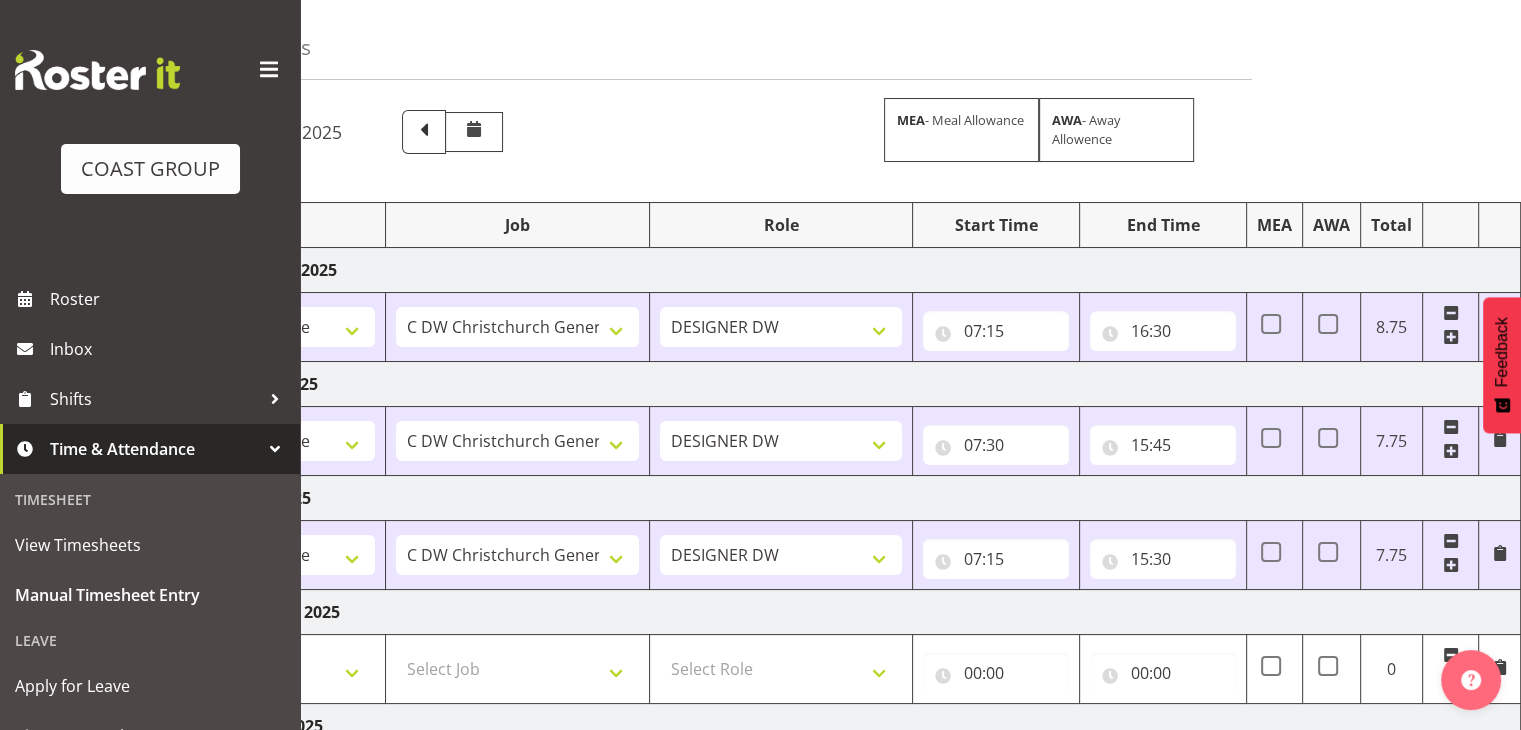 scroll, scrollTop: 45, scrollLeft: 0, axis: vertical 